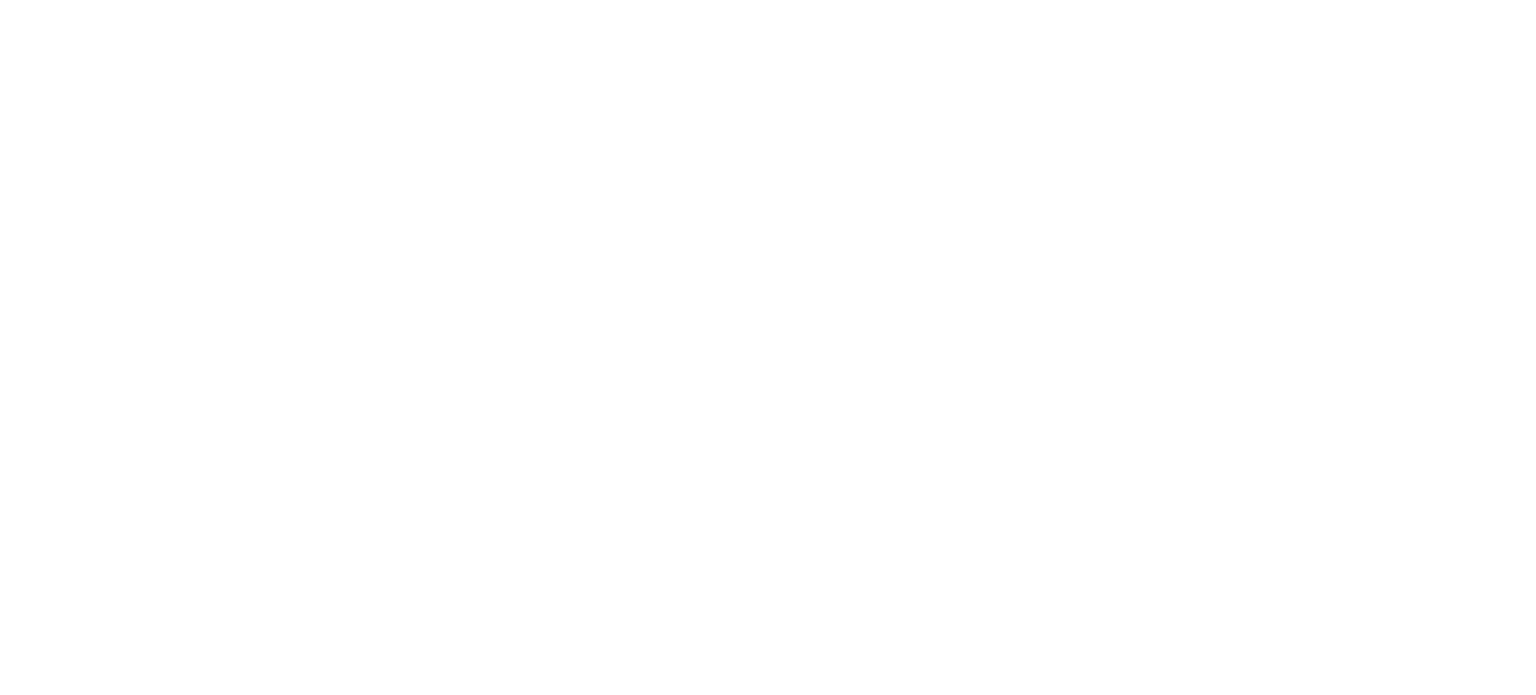 scroll, scrollTop: 0, scrollLeft: 0, axis: both 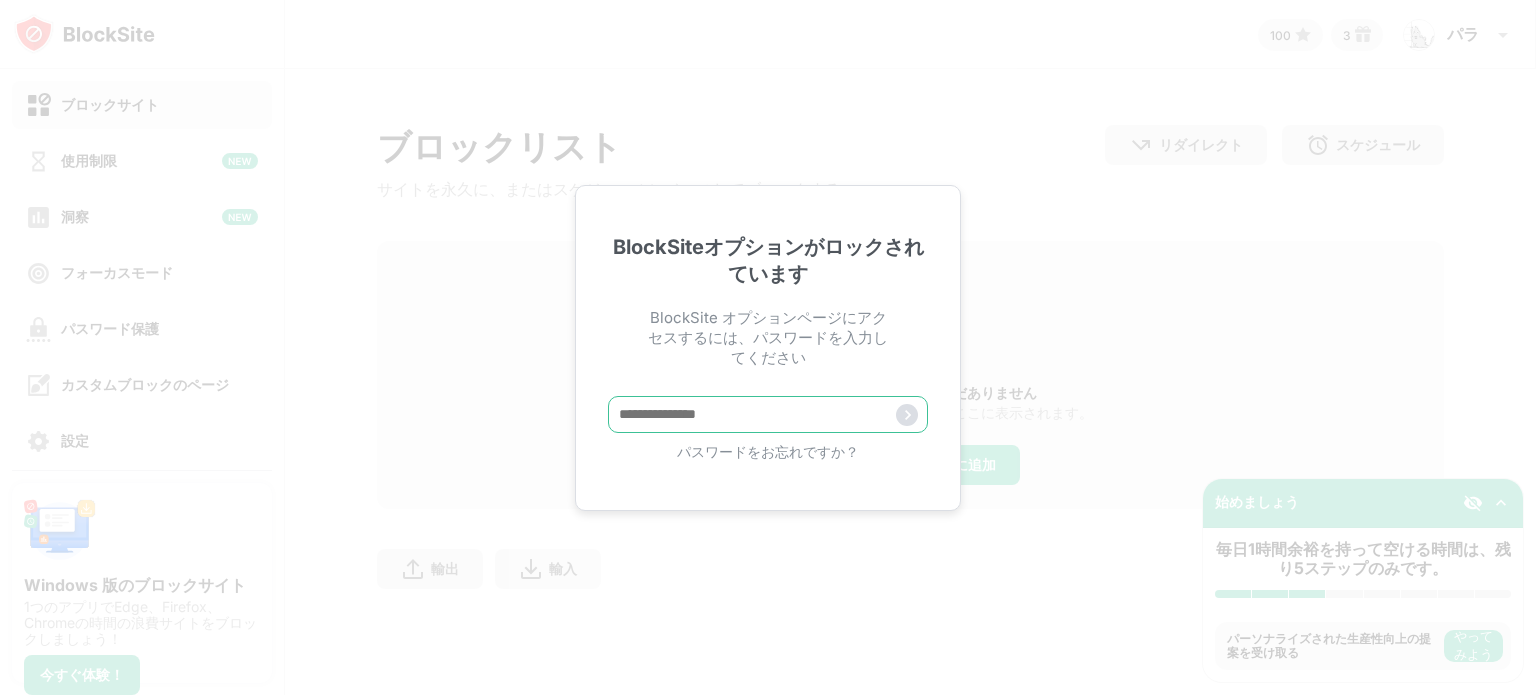 click at bounding box center [768, 414] 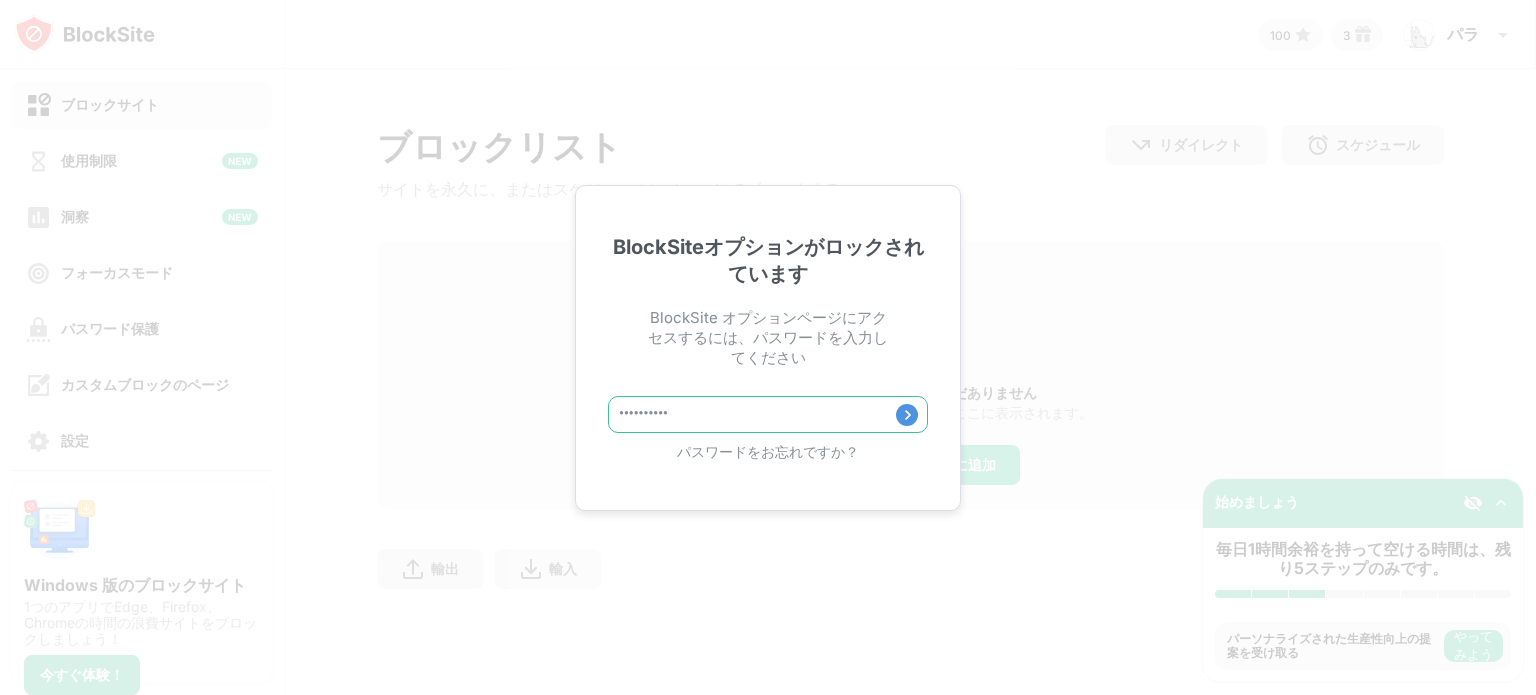 type on "**********" 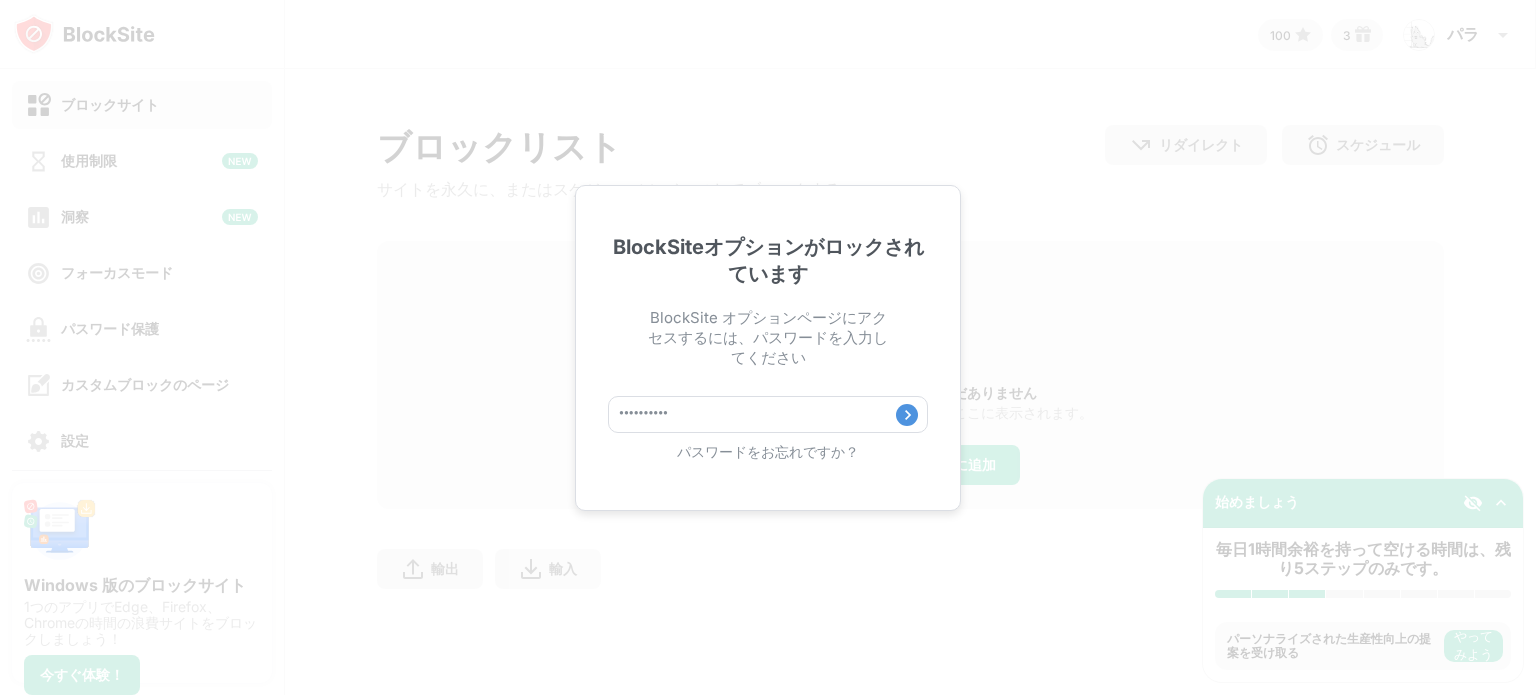 click at bounding box center (907, 415) 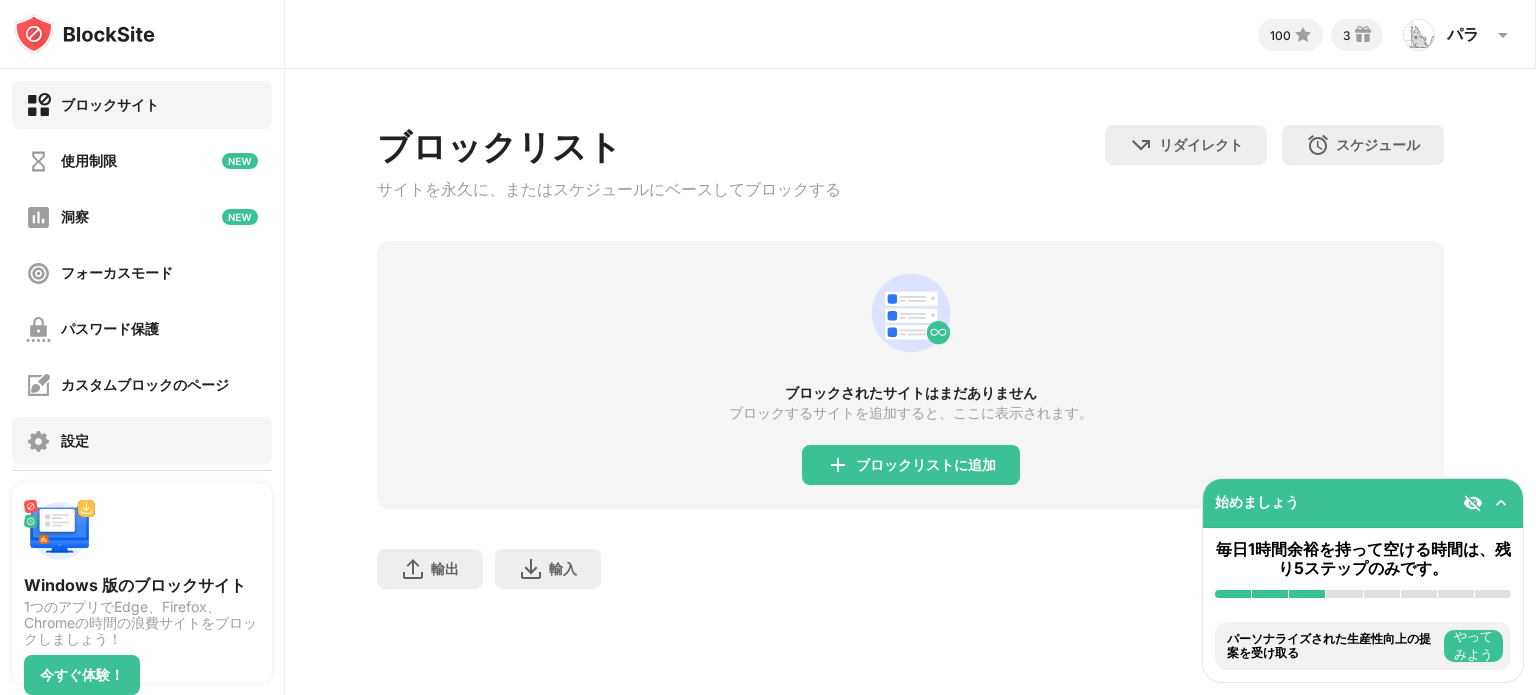 click on "設定" at bounding box center (142, 441) 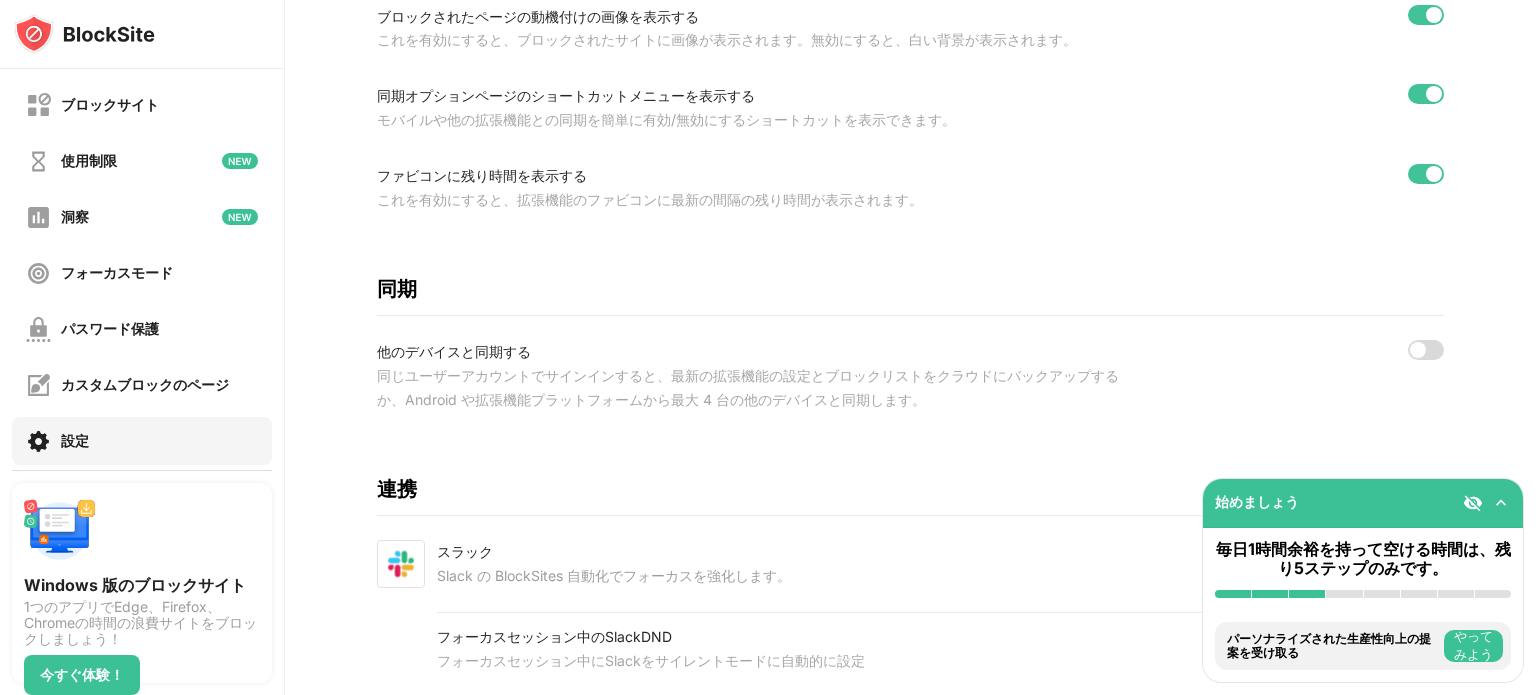 scroll, scrollTop: 884, scrollLeft: 0, axis: vertical 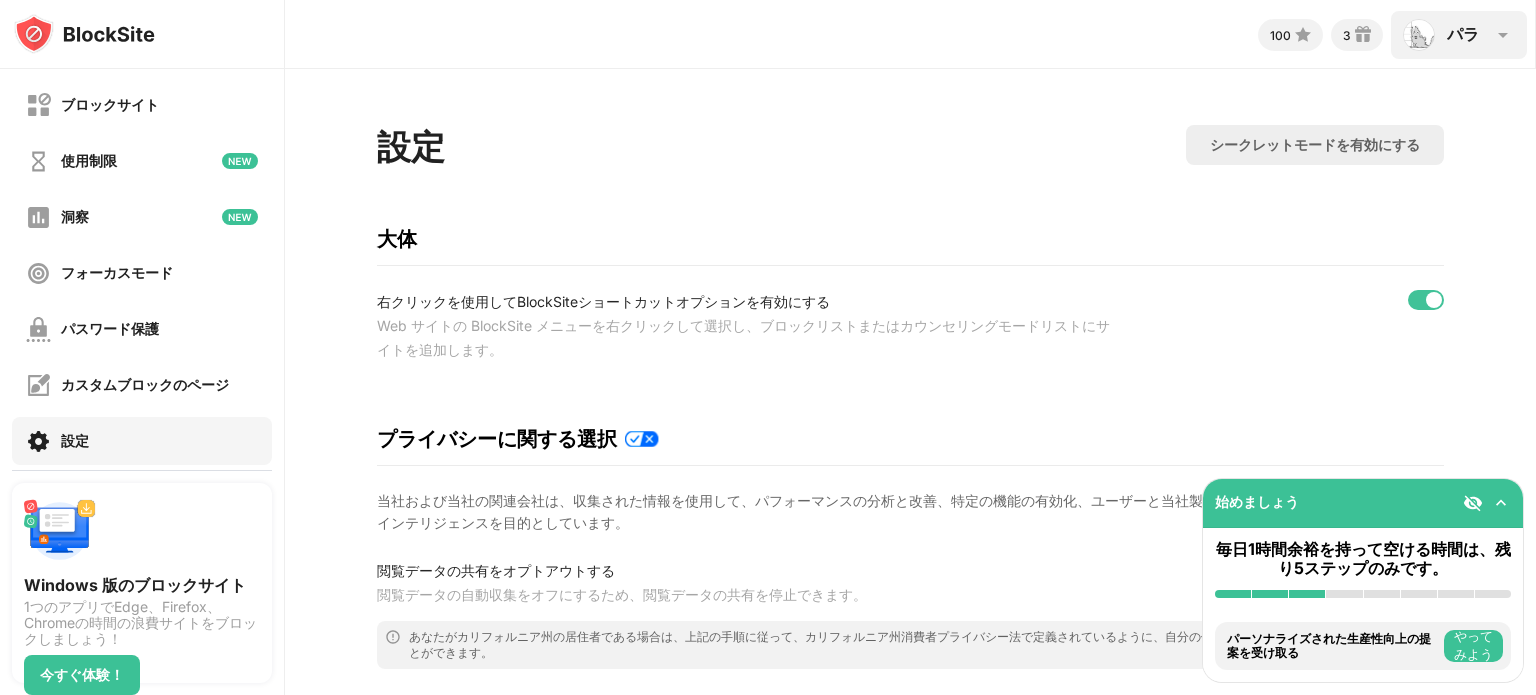 click on "パラ パラAs アカウントを表示 洞察 報酬 設定 サポート ログアウト" at bounding box center [1459, 35] 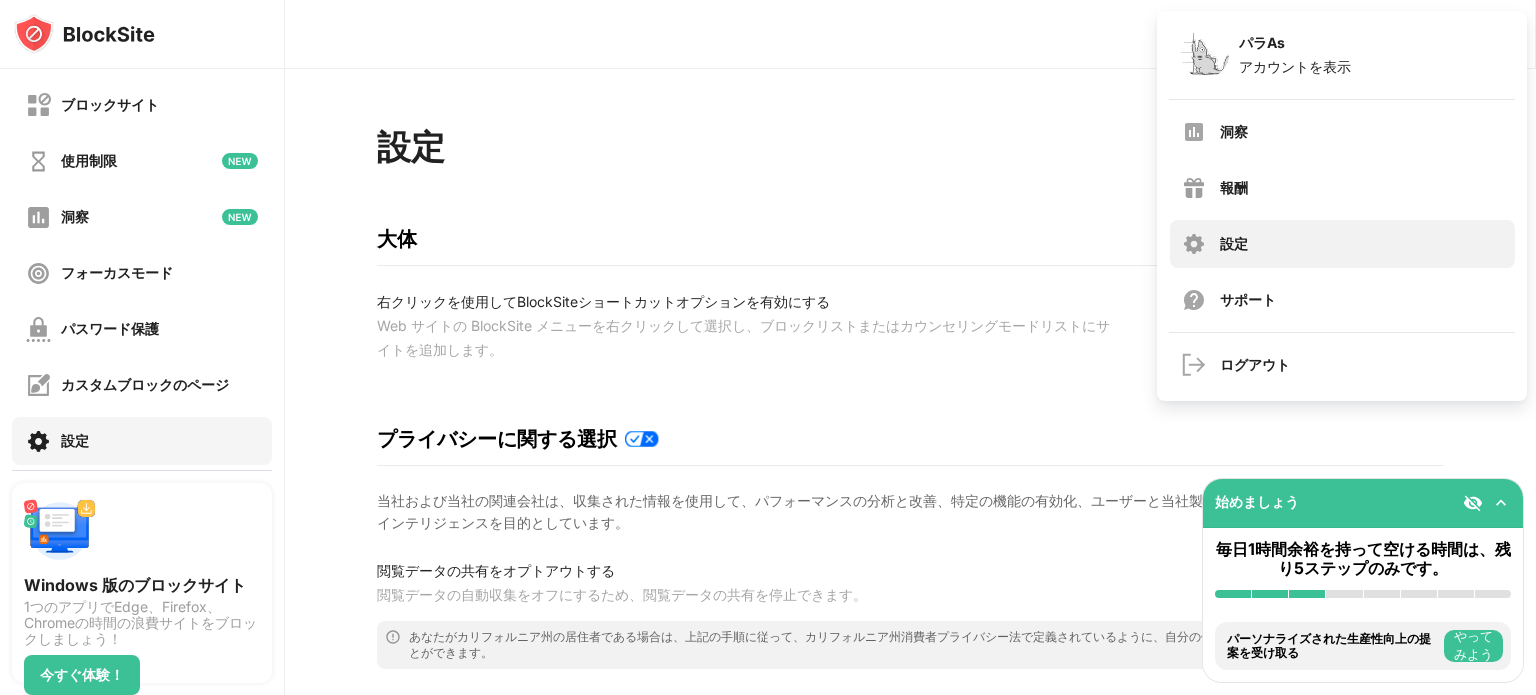 click on "設定" at bounding box center [1234, 243] 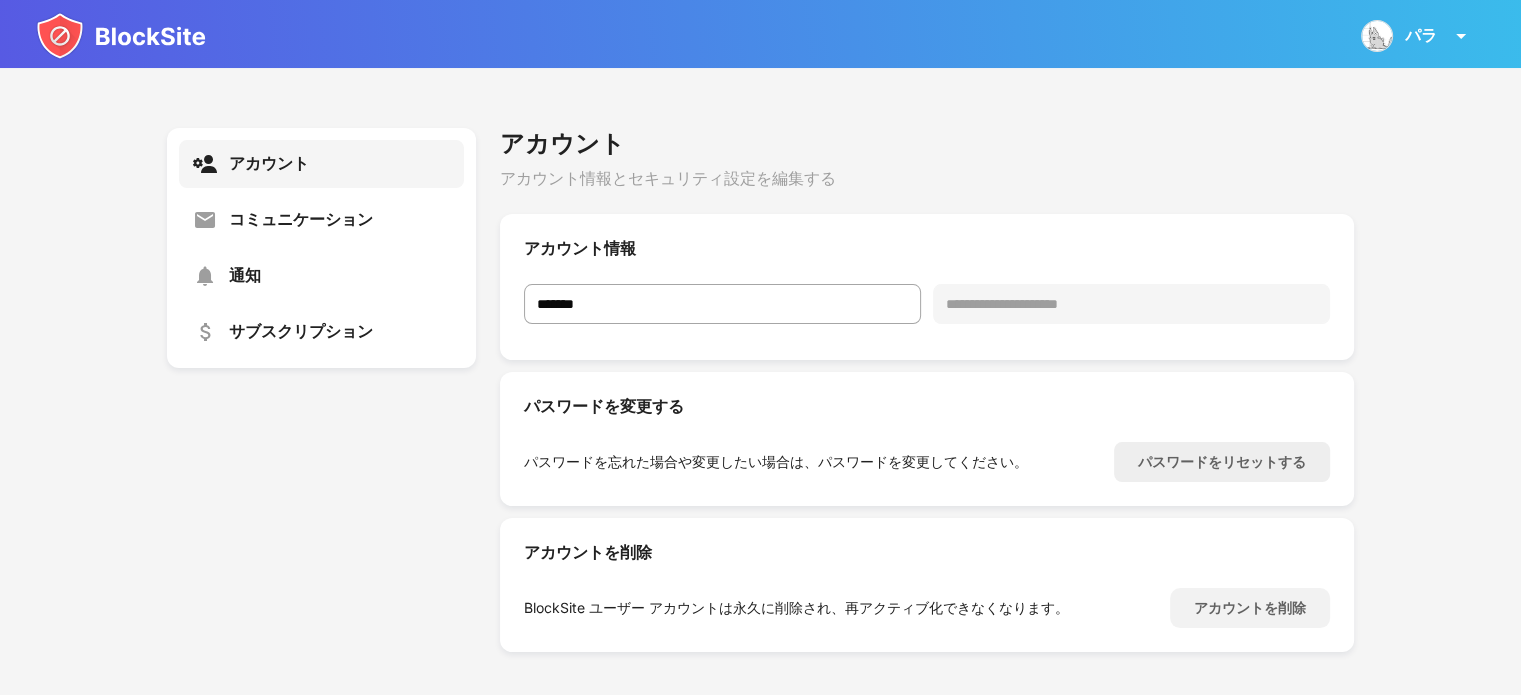 scroll, scrollTop: 232, scrollLeft: 0, axis: vertical 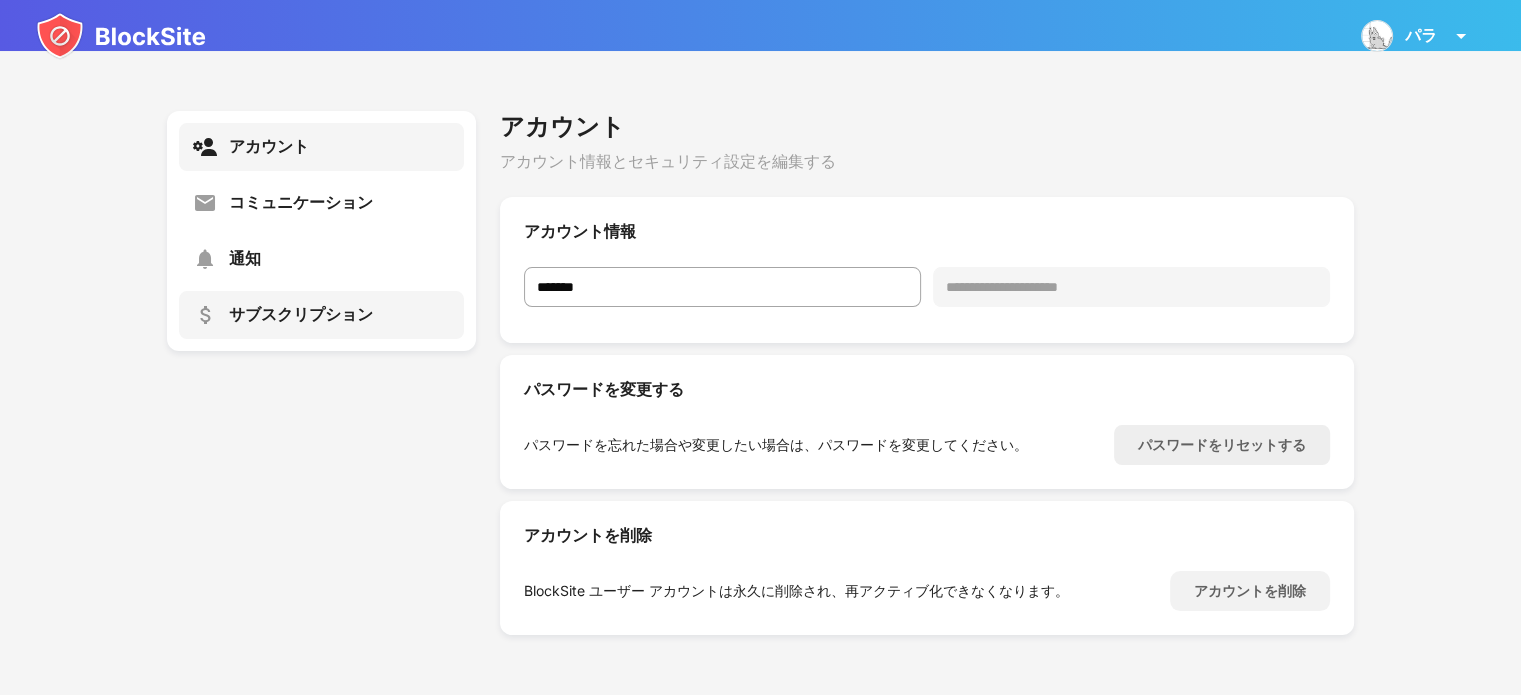 click on "サブスクリプション" at bounding box center (301, 314) 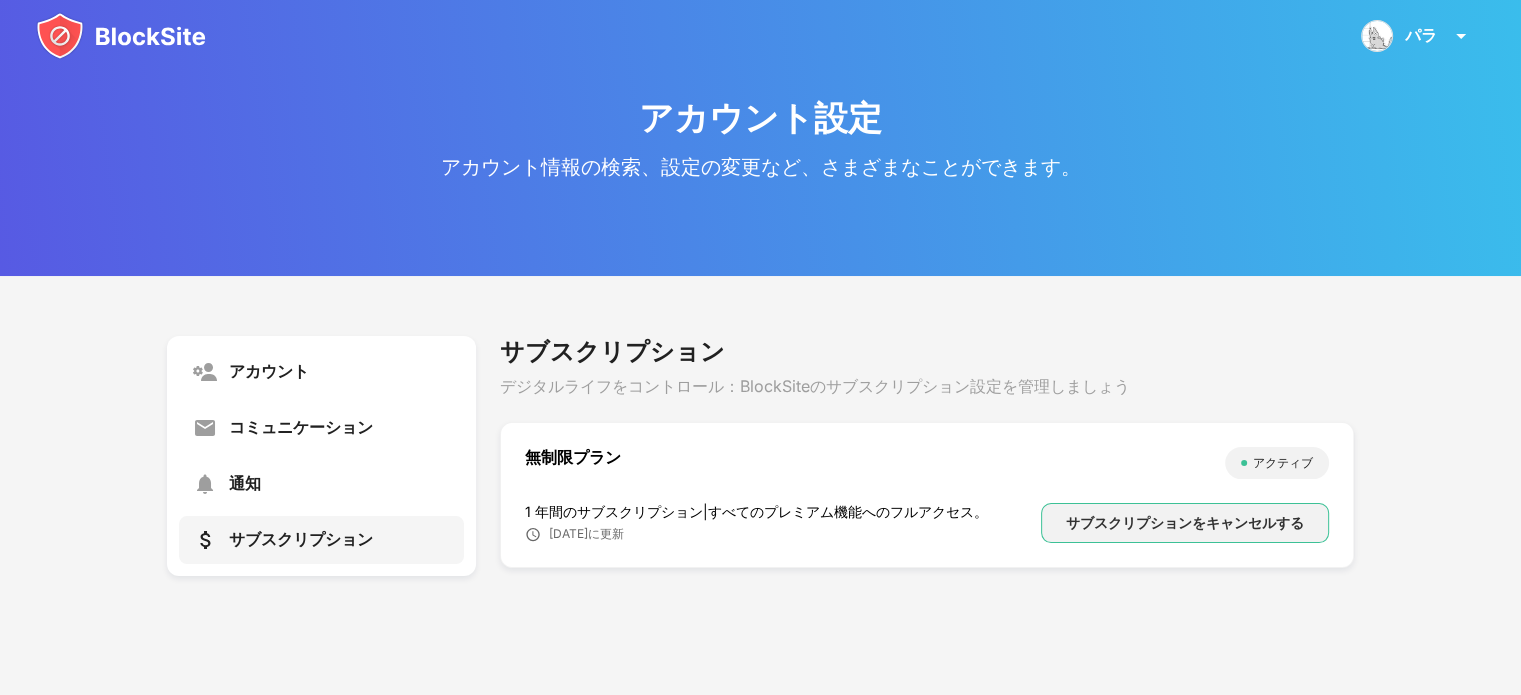 click on "サブスクリプションをキャンセルする" at bounding box center [1185, 523] 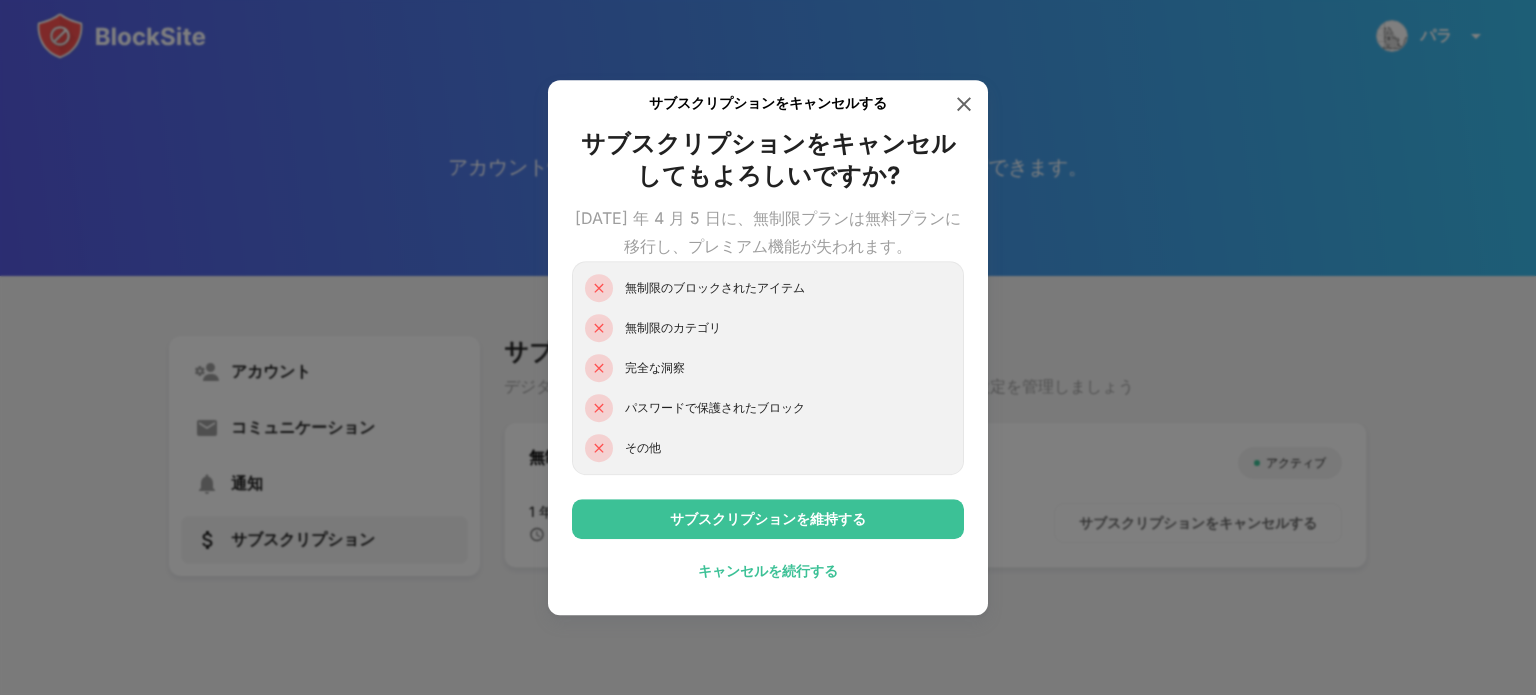 click on "キャンセルを続行する" at bounding box center [768, 570] 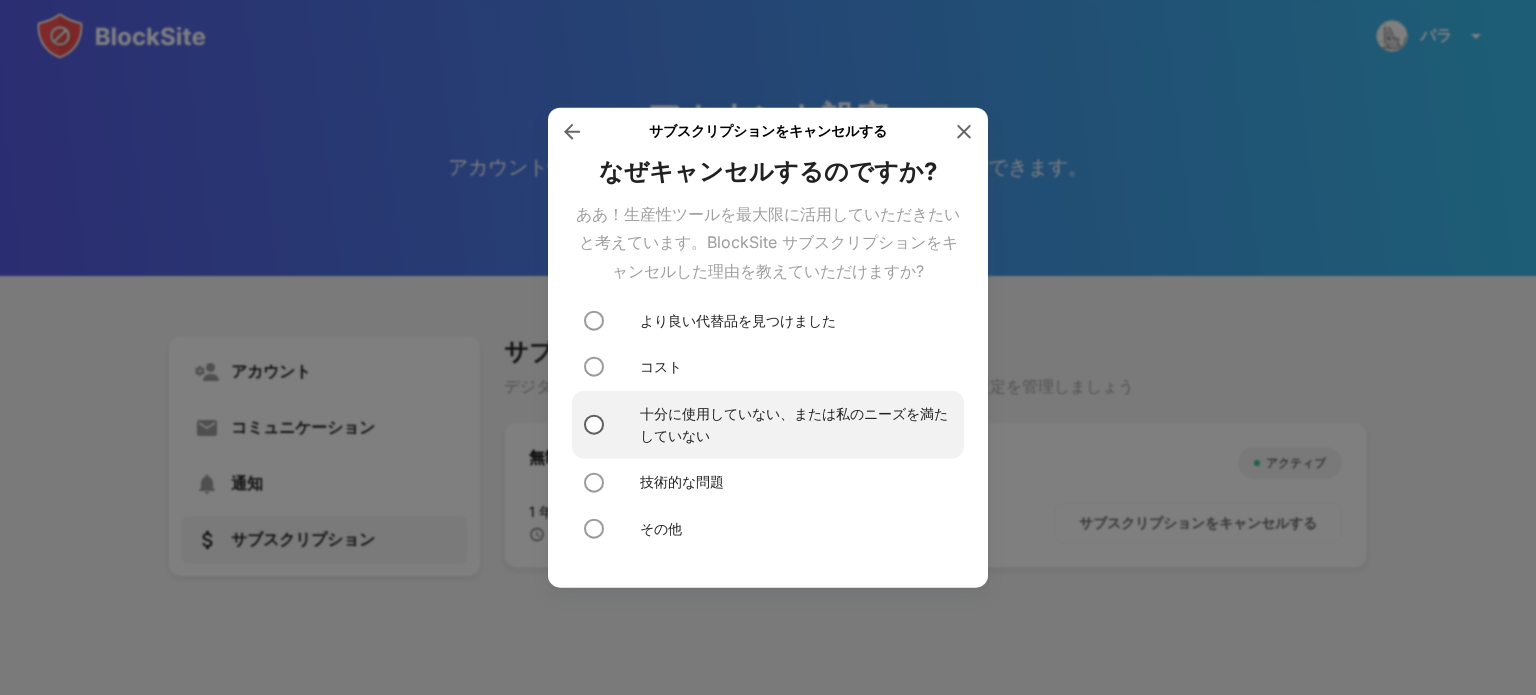 click at bounding box center (594, 425) 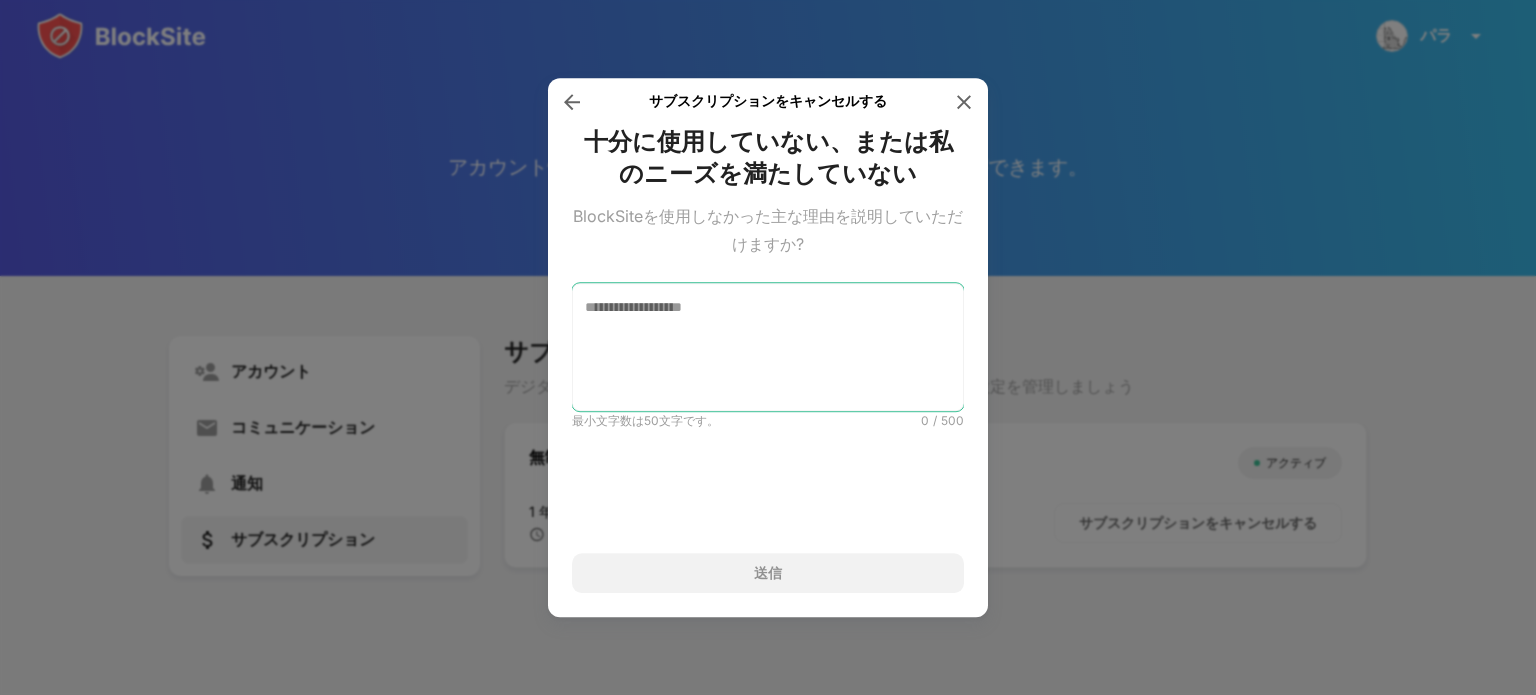 click at bounding box center (768, 347) 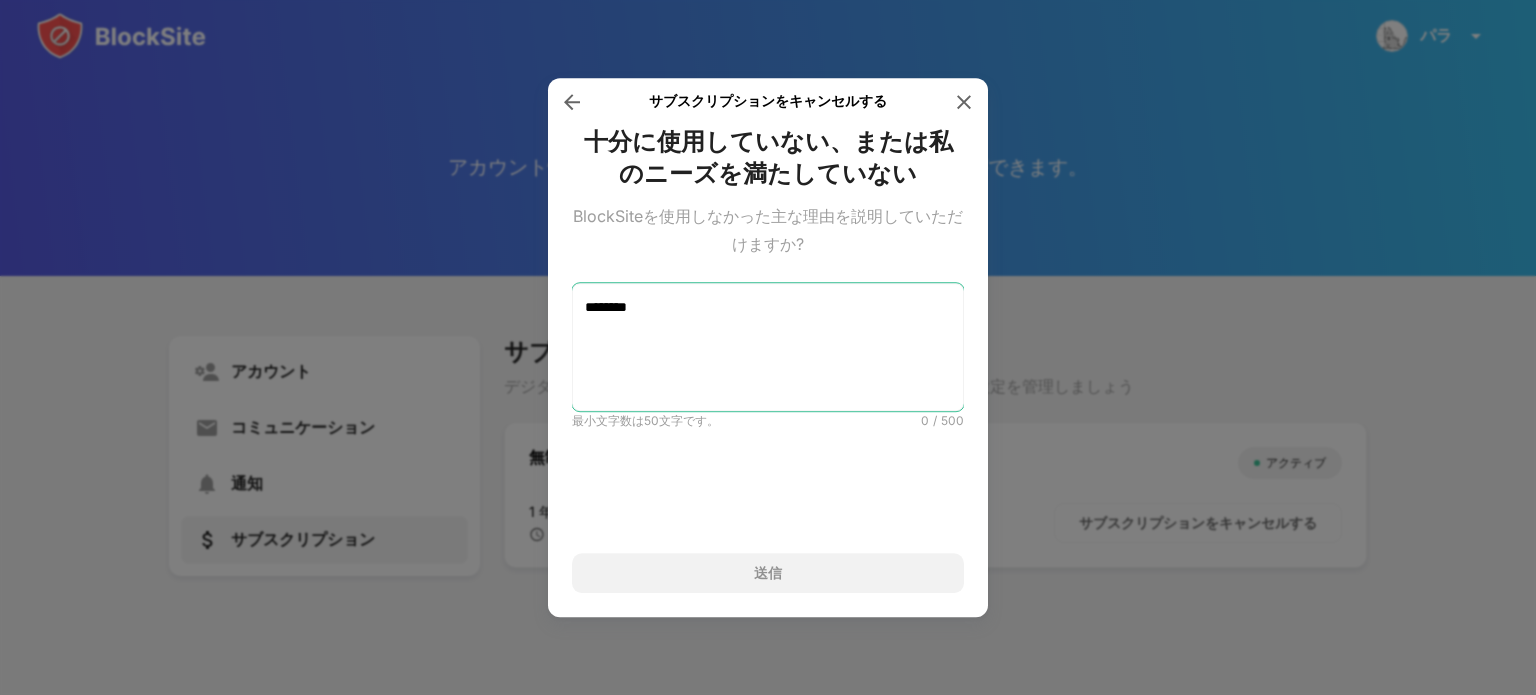 type on "********" 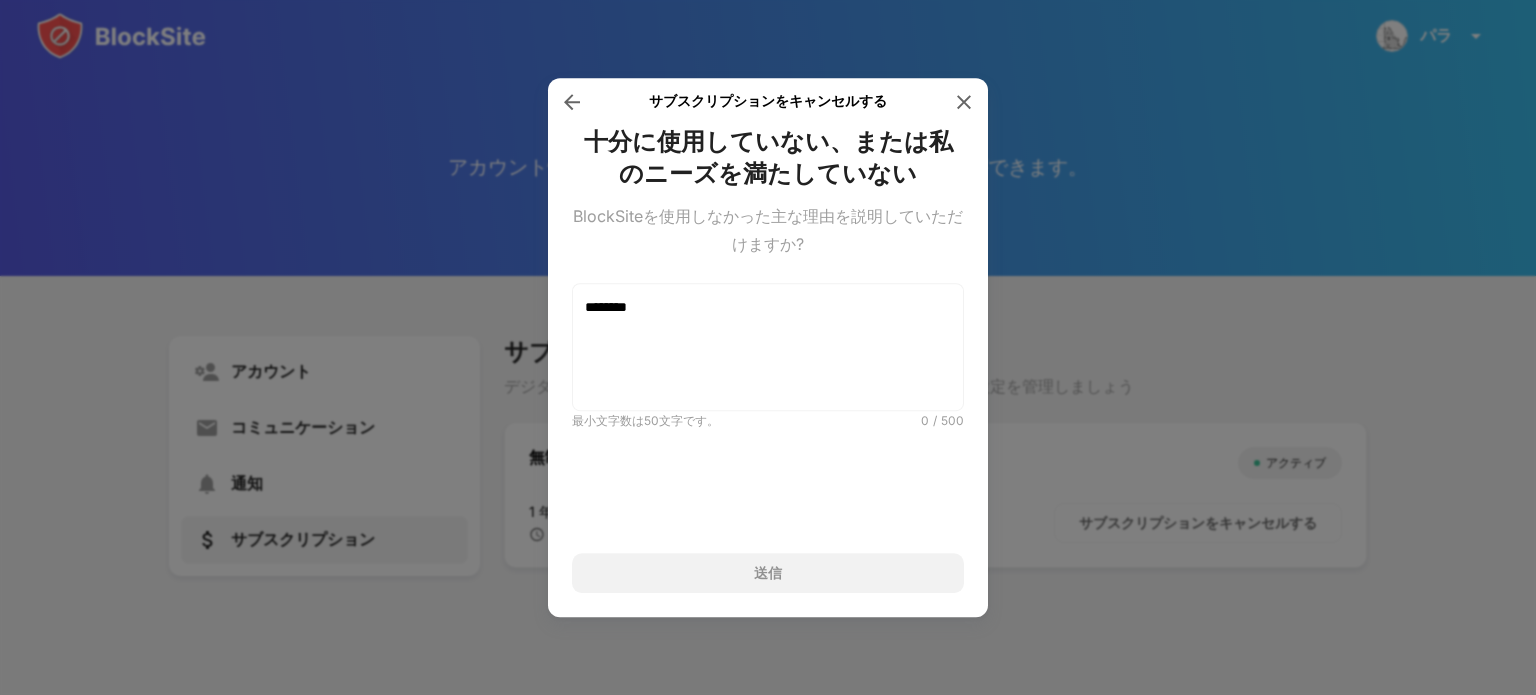 click on "送信" at bounding box center [768, 573] 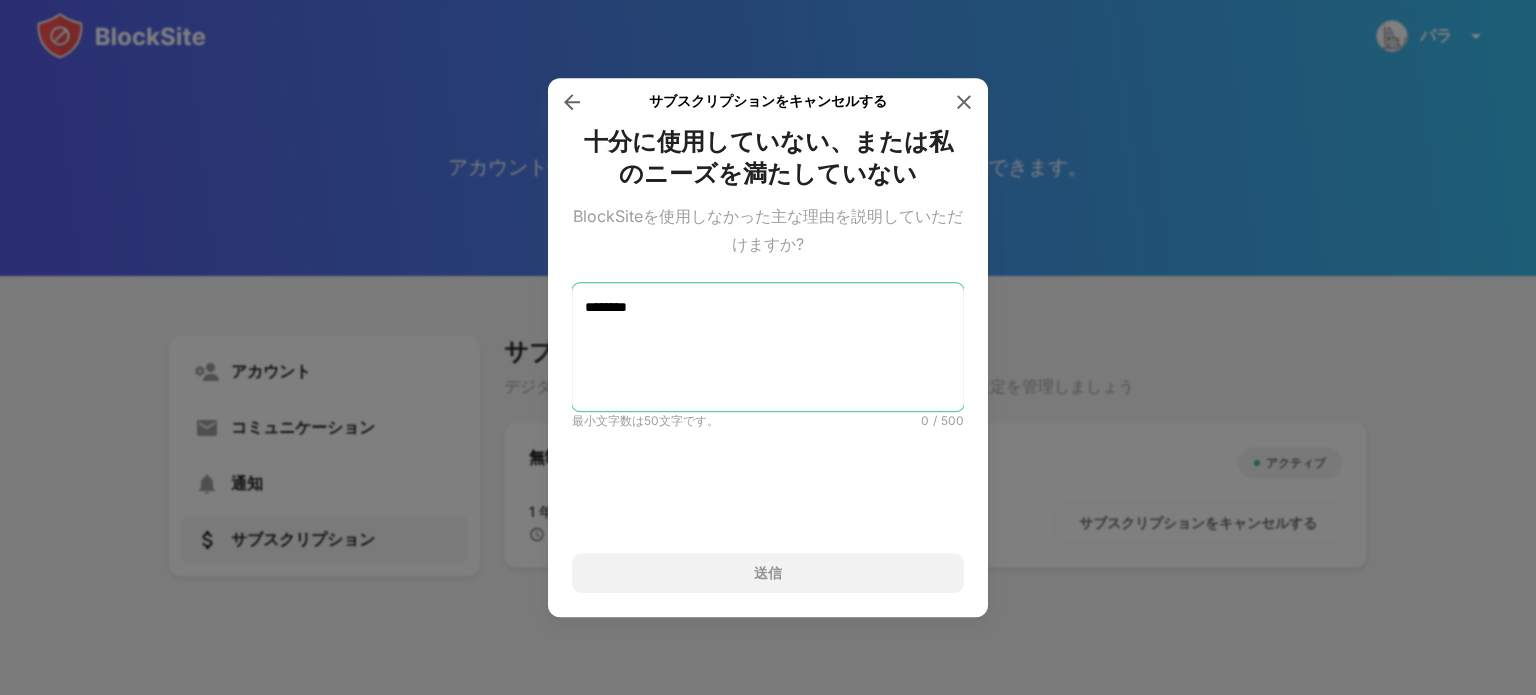 click on "********" at bounding box center (768, 347) 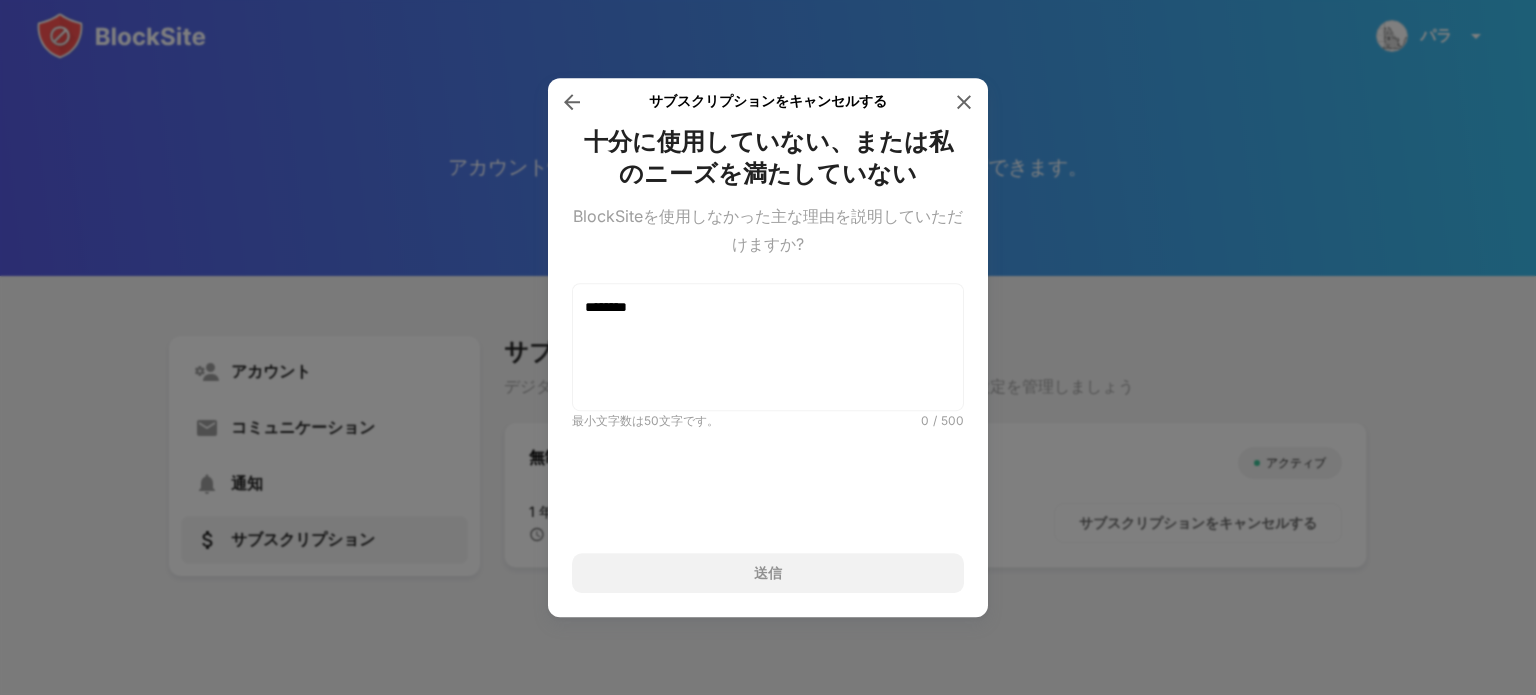 click on "******** 最小文字数は50文字です。 0  /  500" at bounding box center (768, 406) 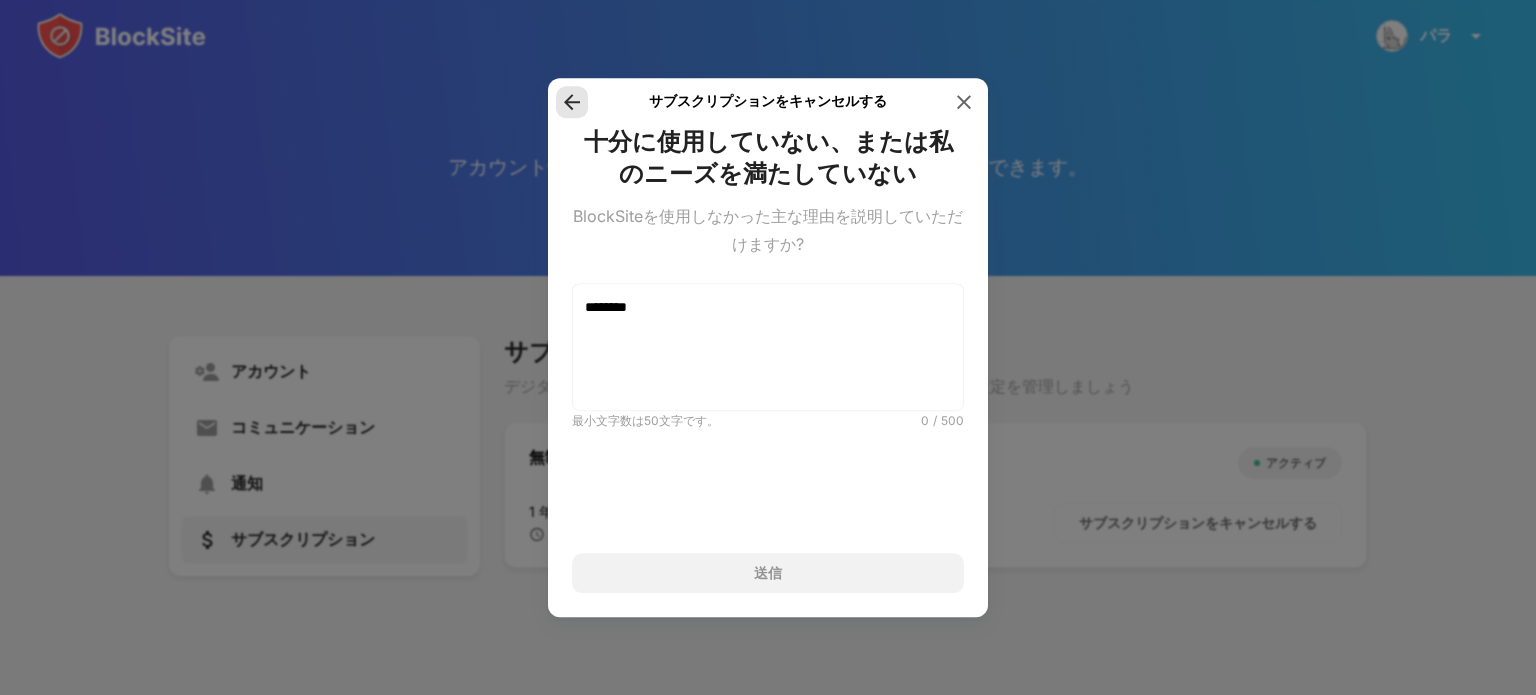 click at bounding box center (572, 102) 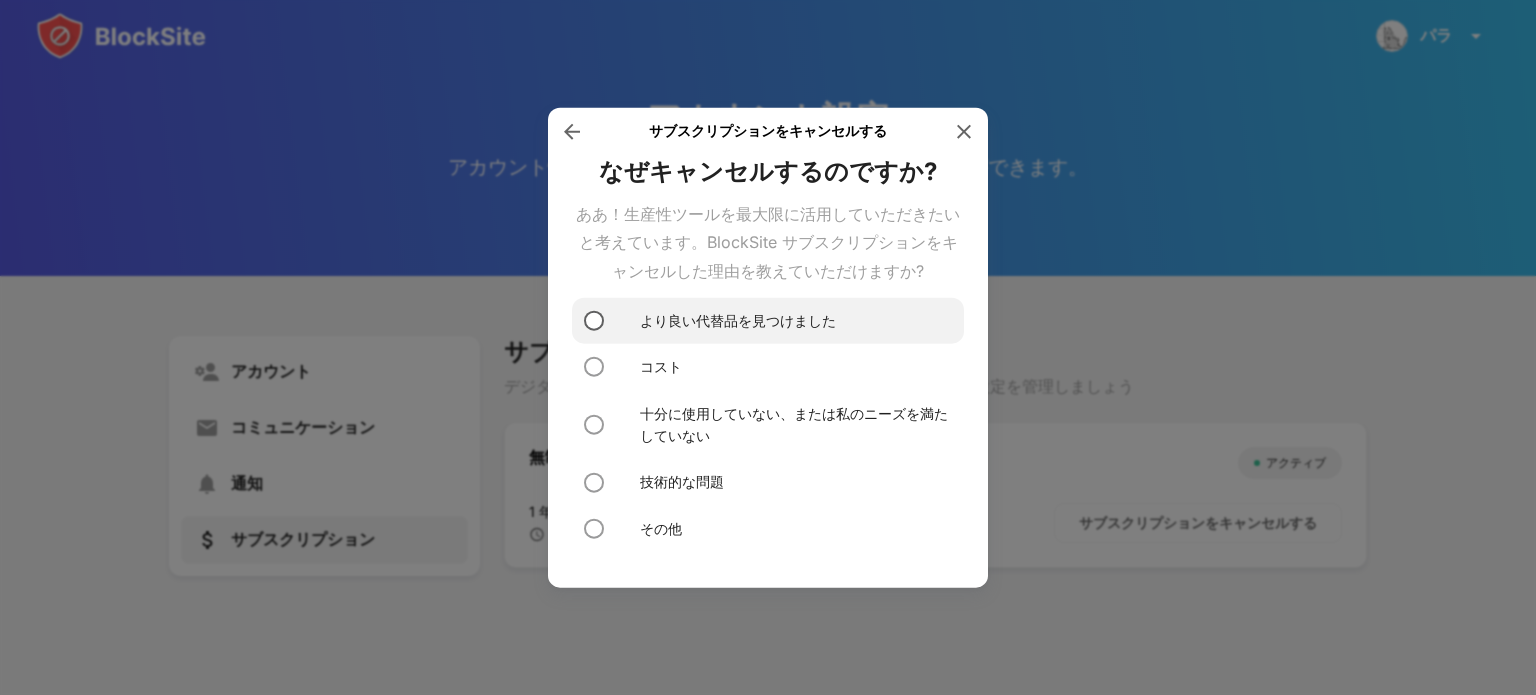 click at bounding box center (594, 321) 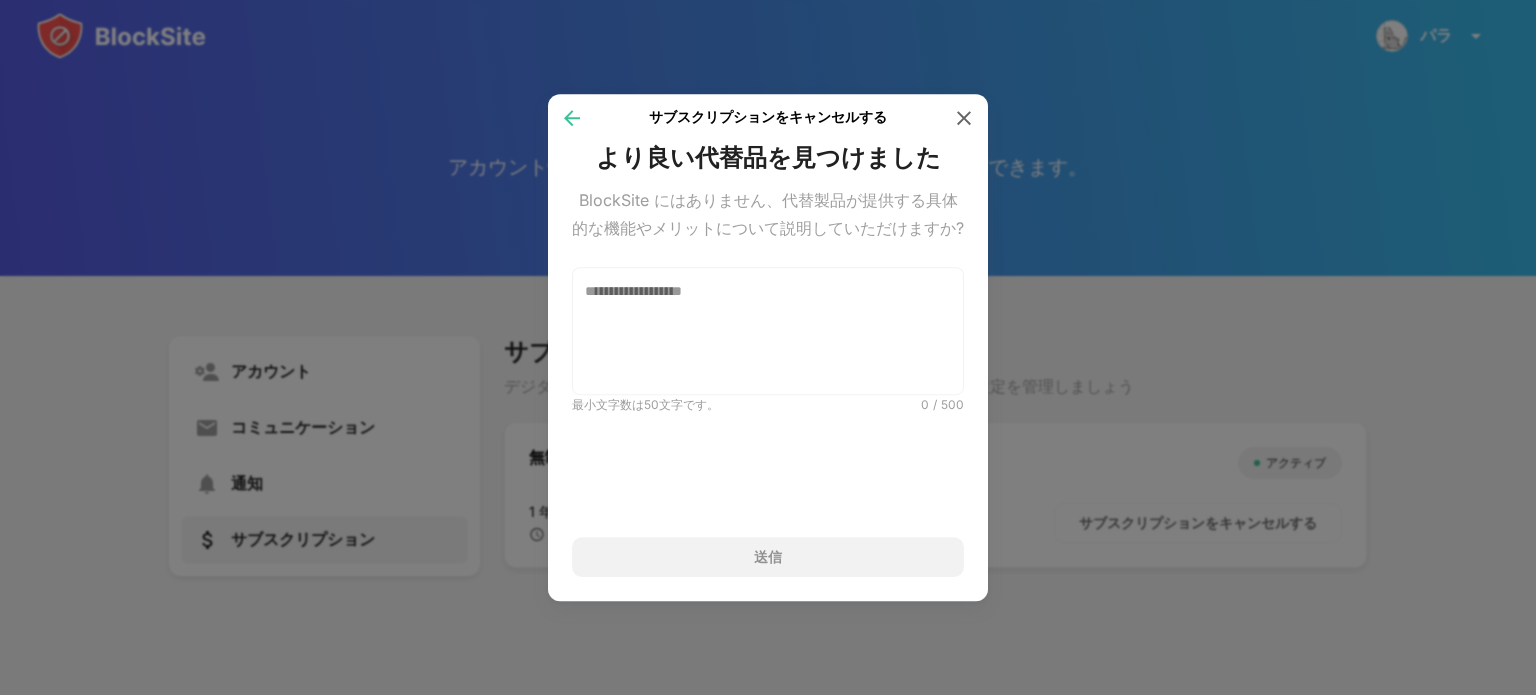 click at bounding box center (572, 118) 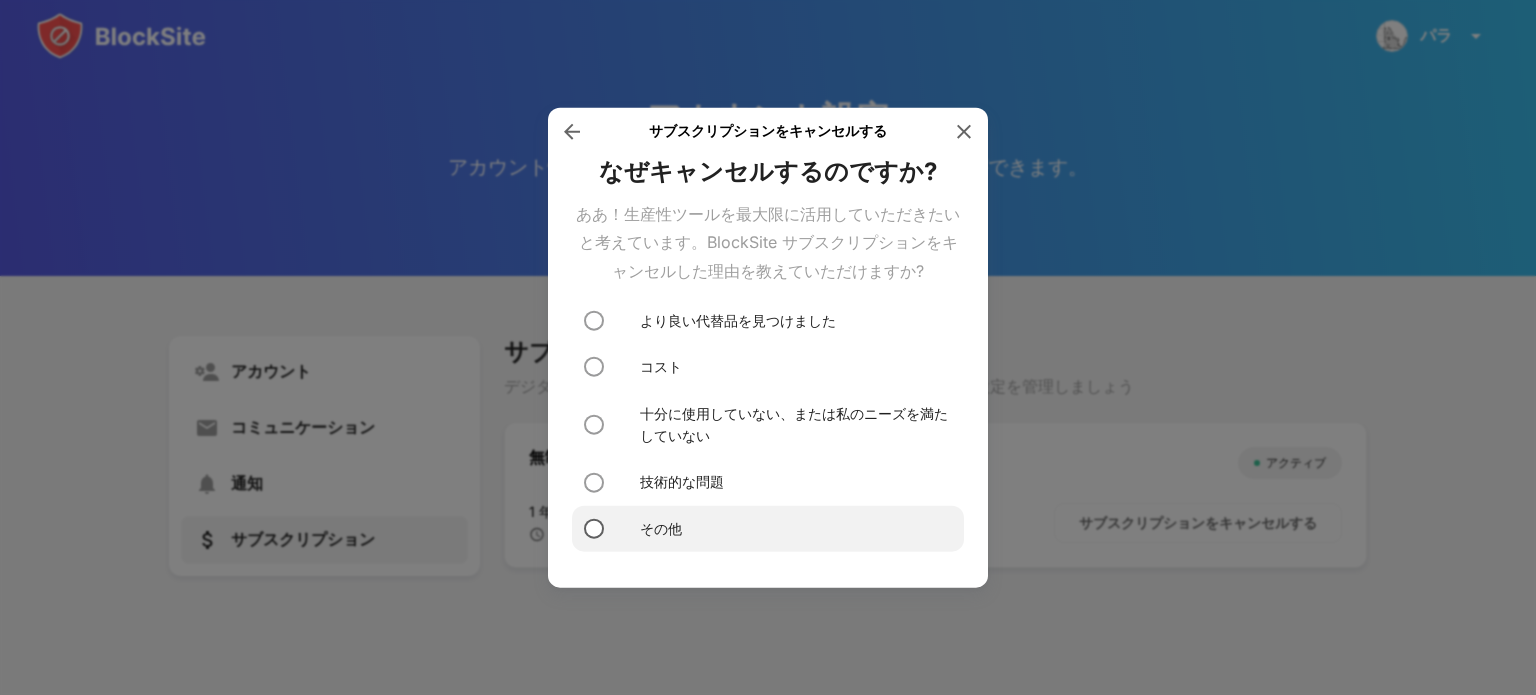 click at bounding box center [594, 529] 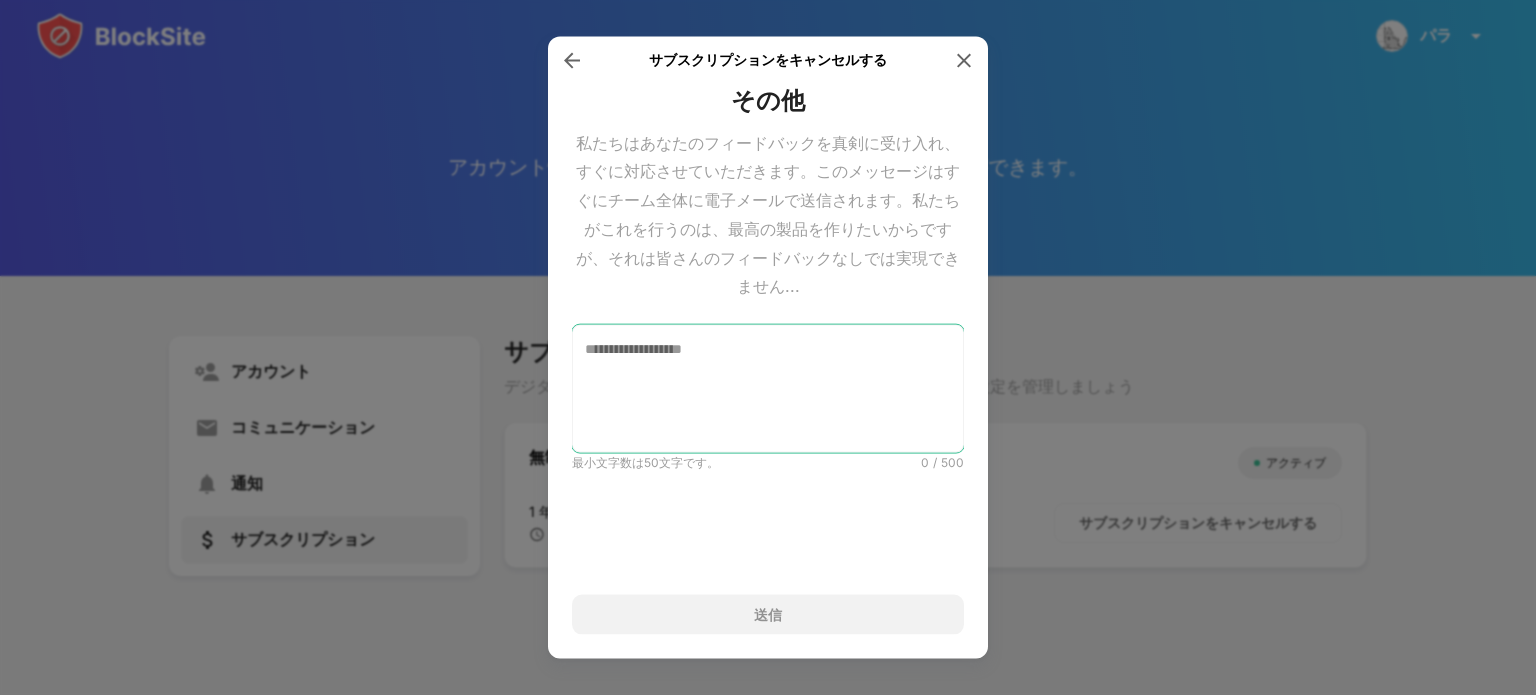 click at bounding box center [768, 389] 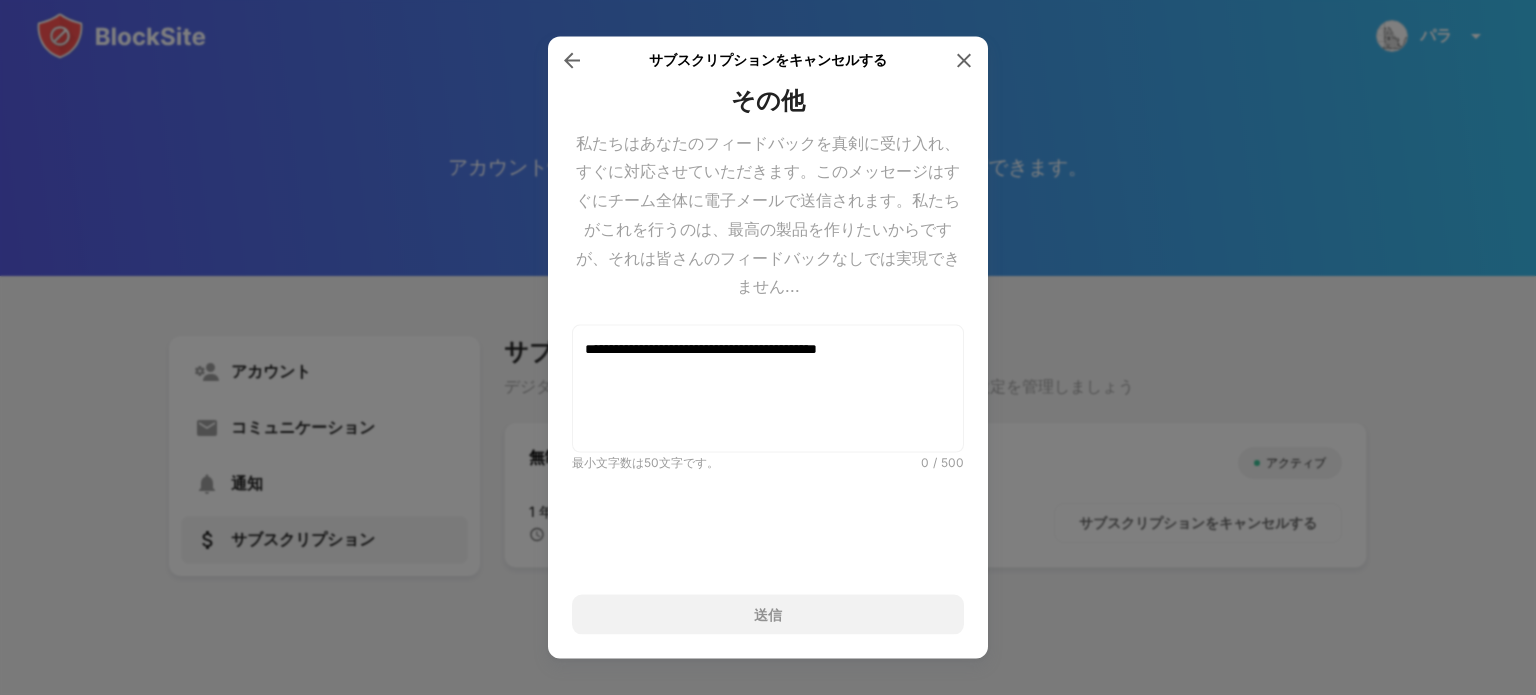 click on "**********" at bounding box center (768, 448) 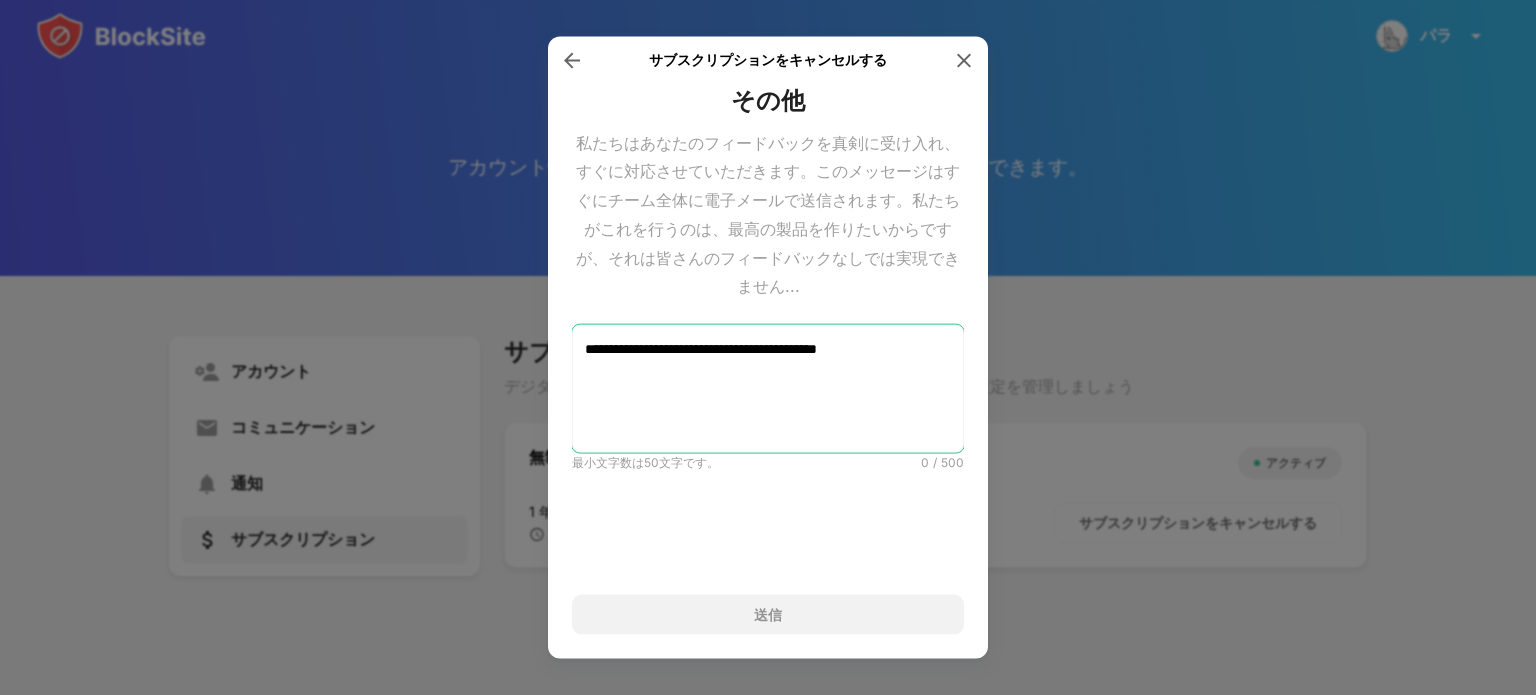 click on "**********" at bounding box center (768, 389) 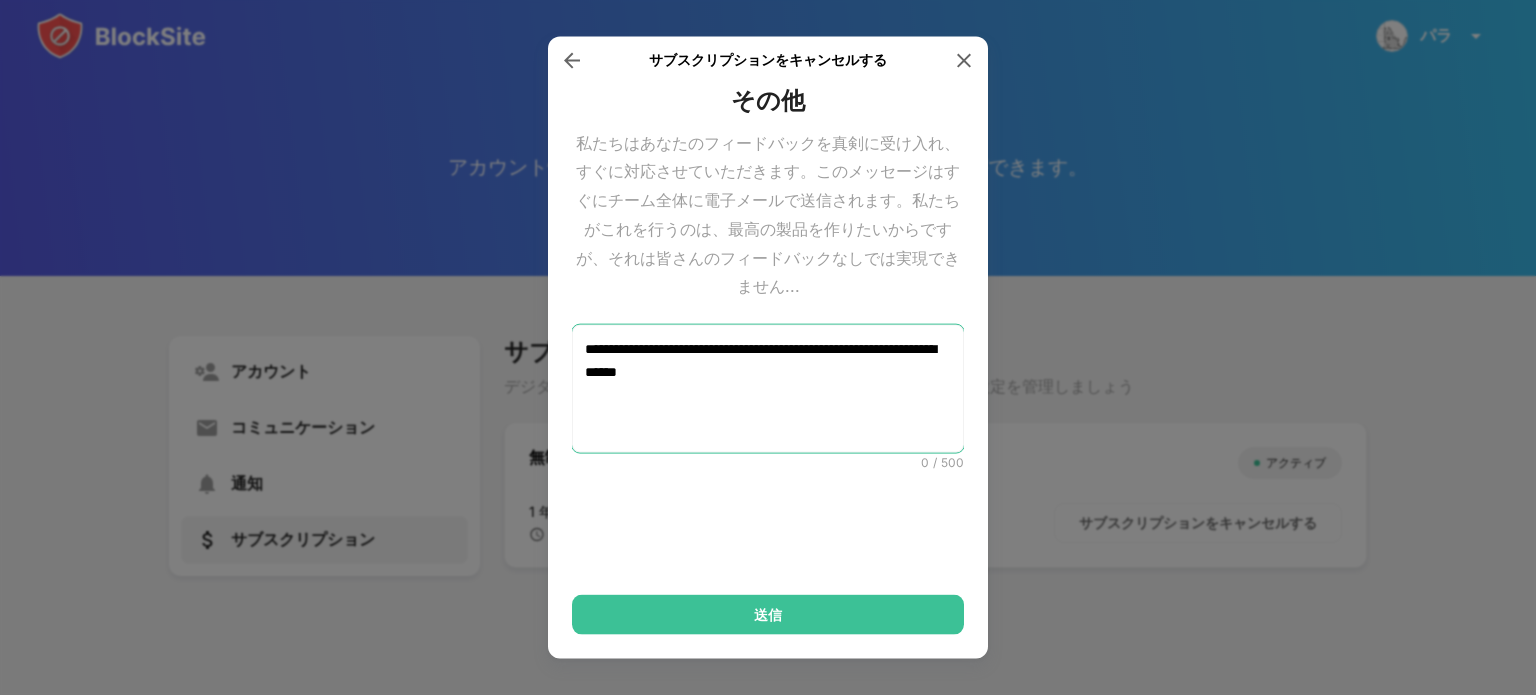 type on "**********" 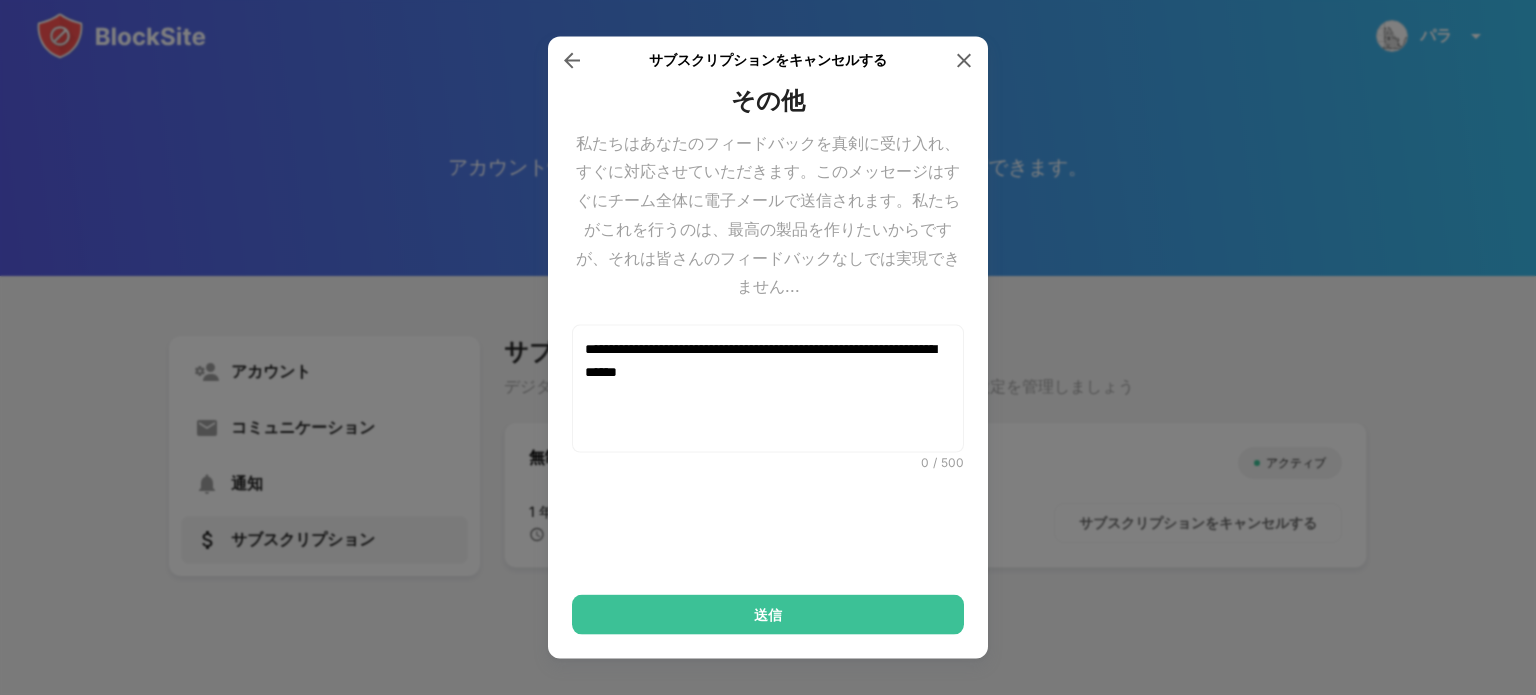 click on "**********" at bounding box center (768, 359) 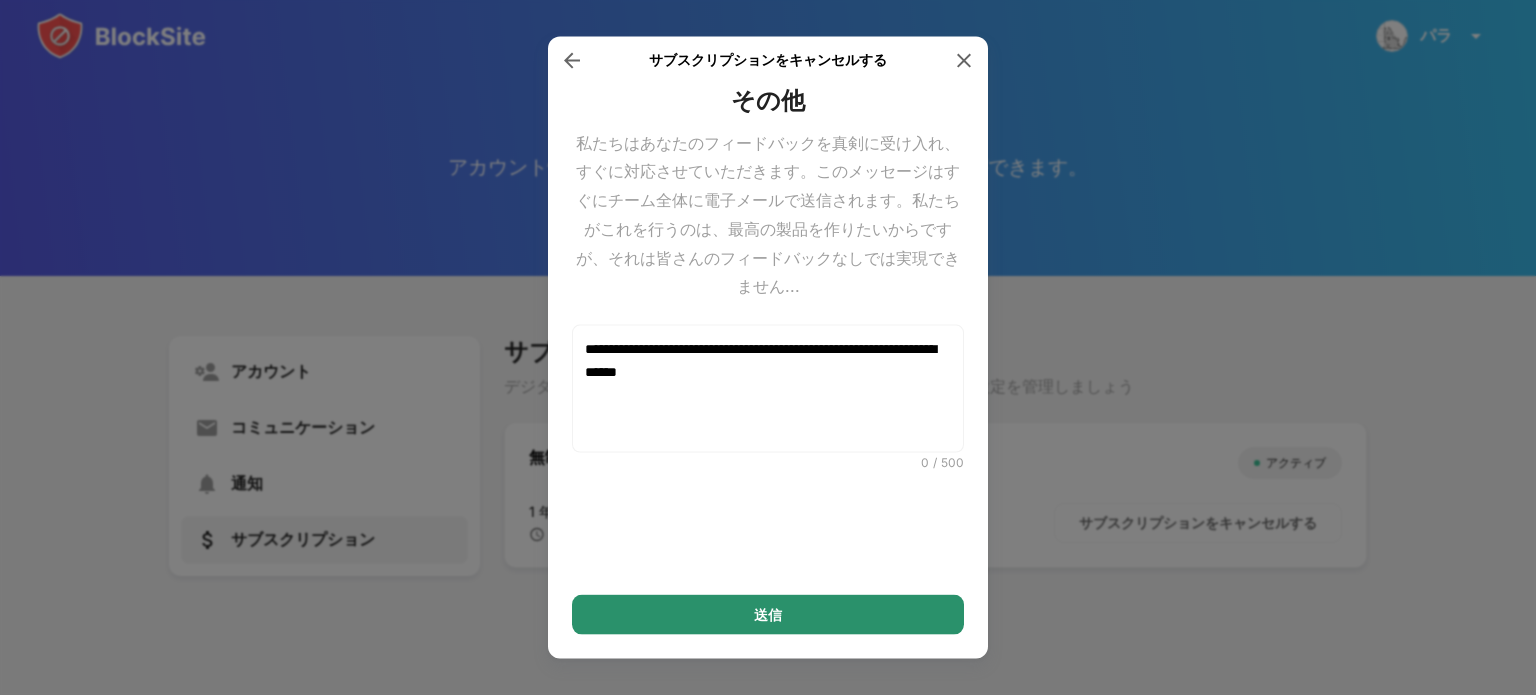 click on "送信" at bounding box center [768, 614] 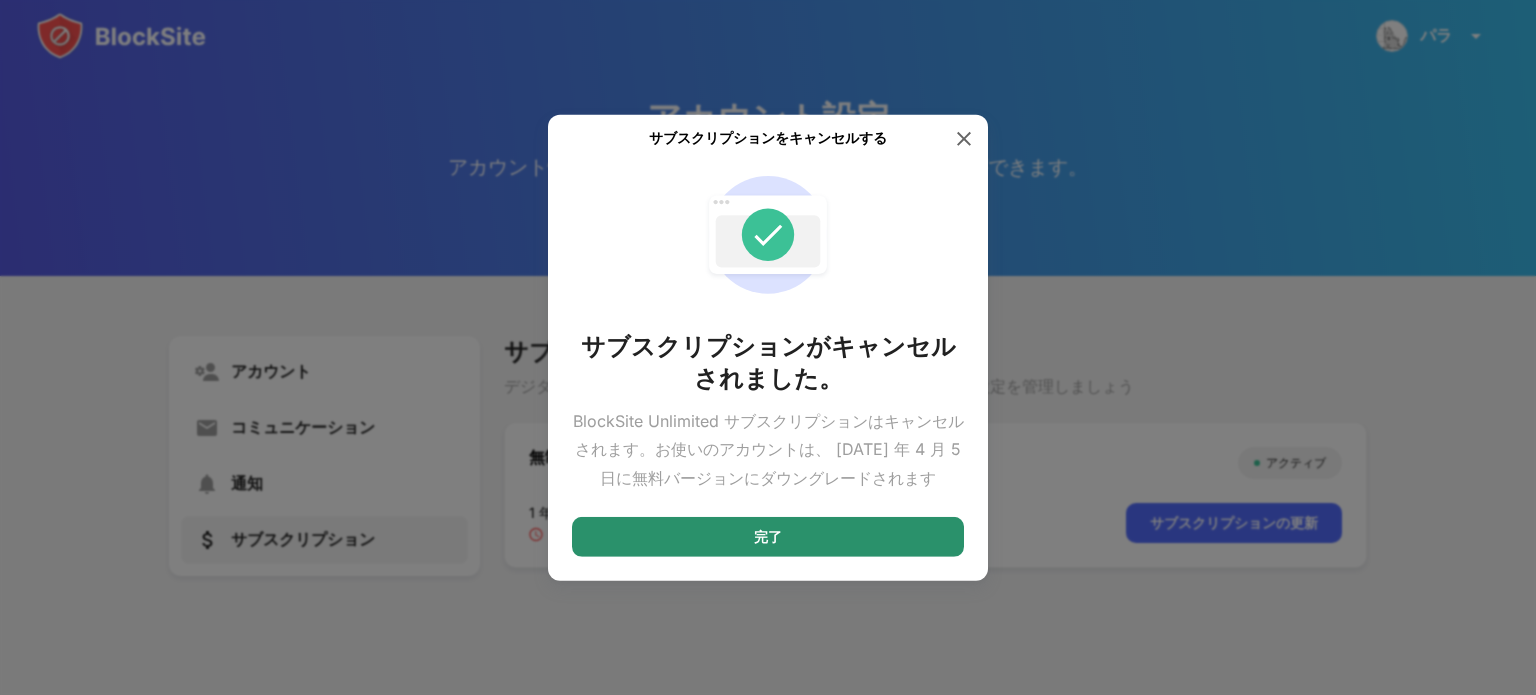 click on "完了" at bounding box center (768, 537) 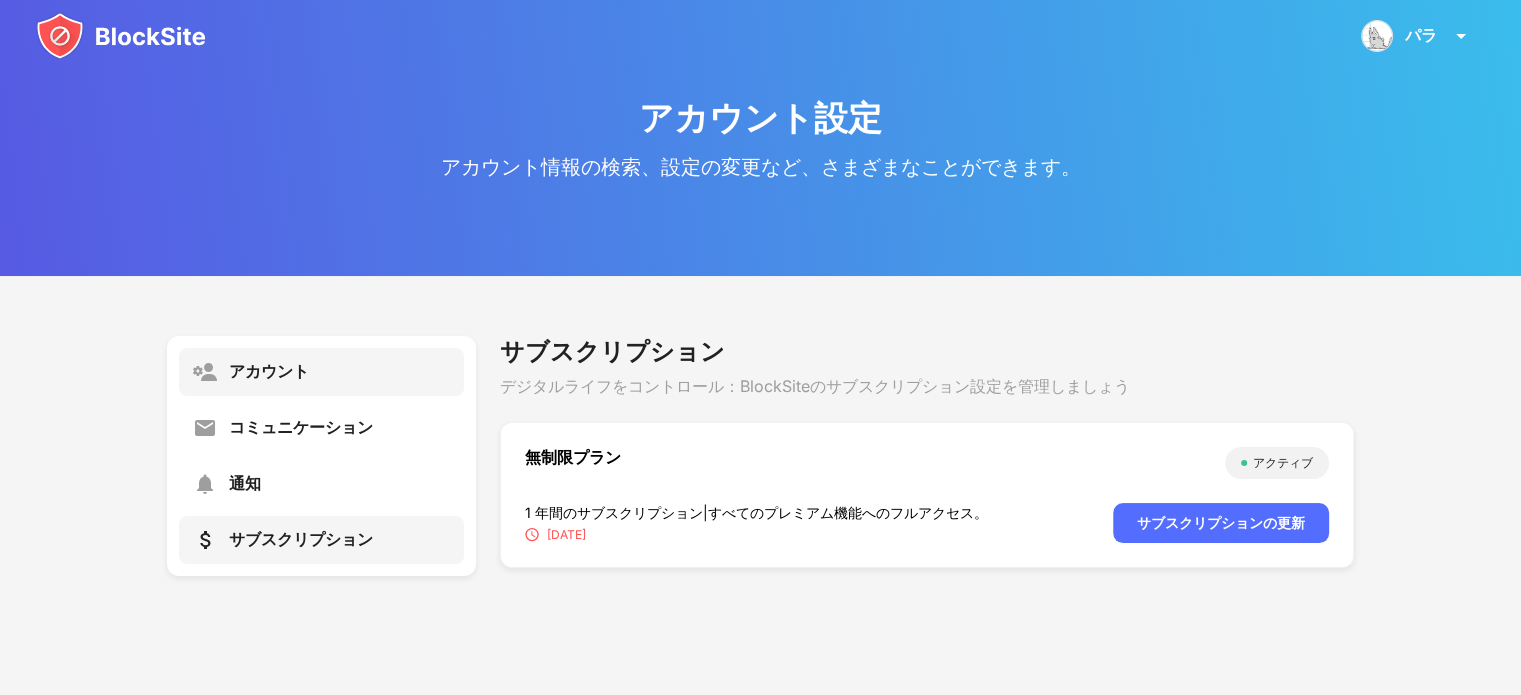 click on "アカウント" at bounding box center (321, 372) 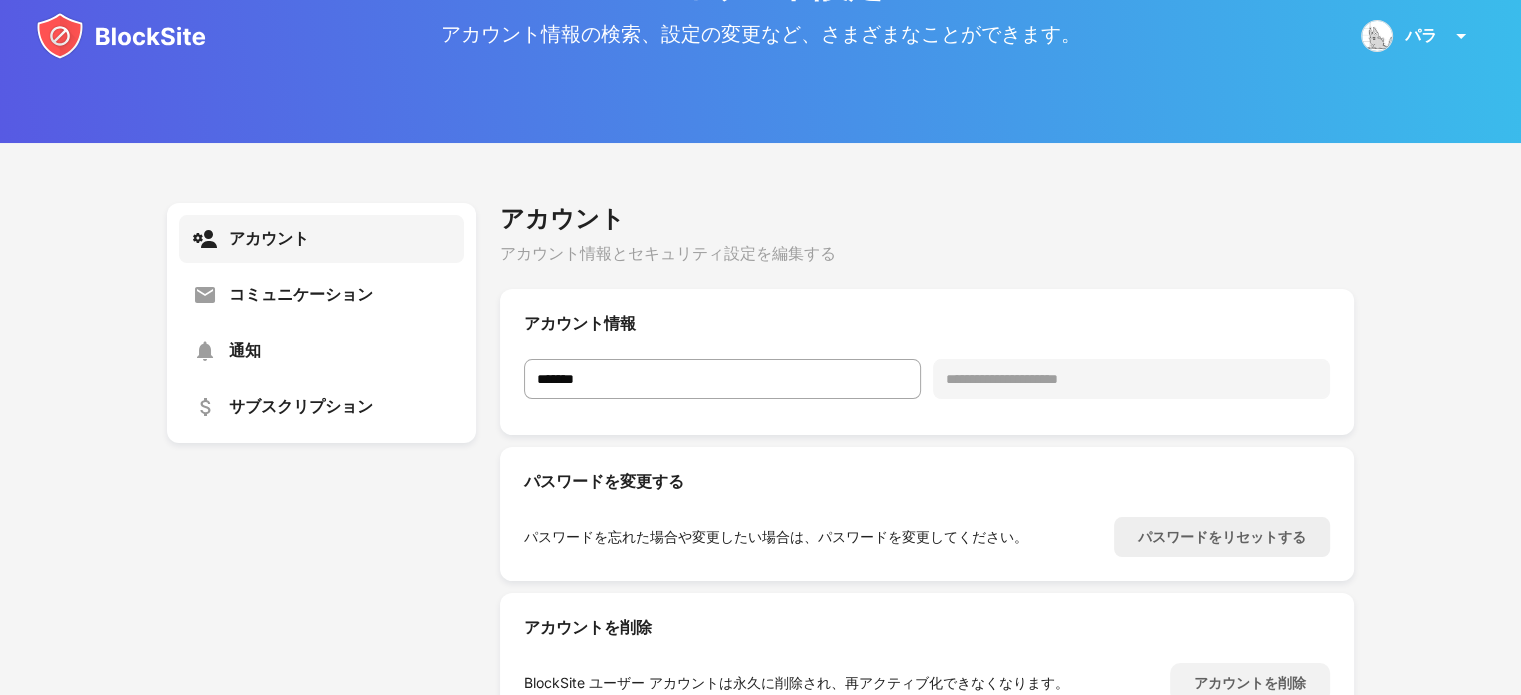 scroll, scrollTop: 232, scrollLeft: 0, axis: vertical 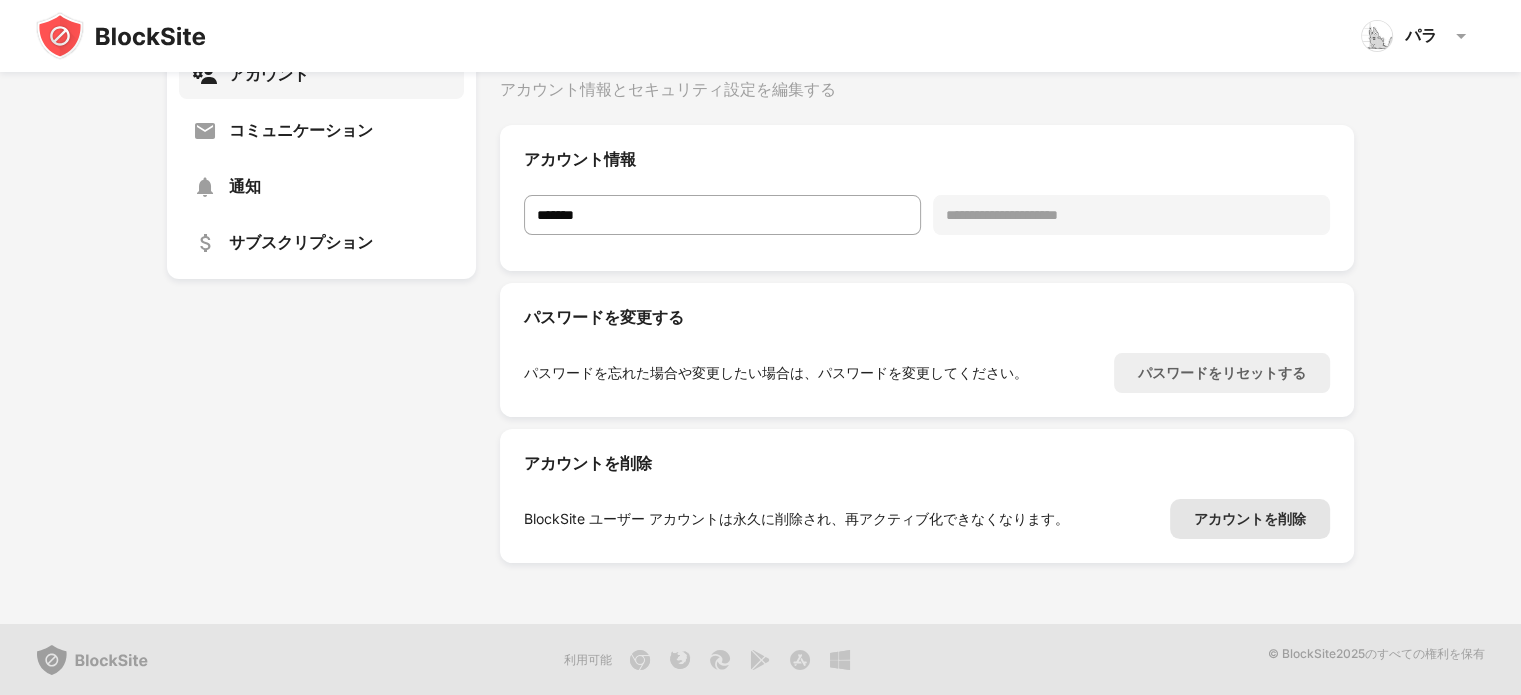click on "アカウントを削除" at bounding box center [1250, 518] 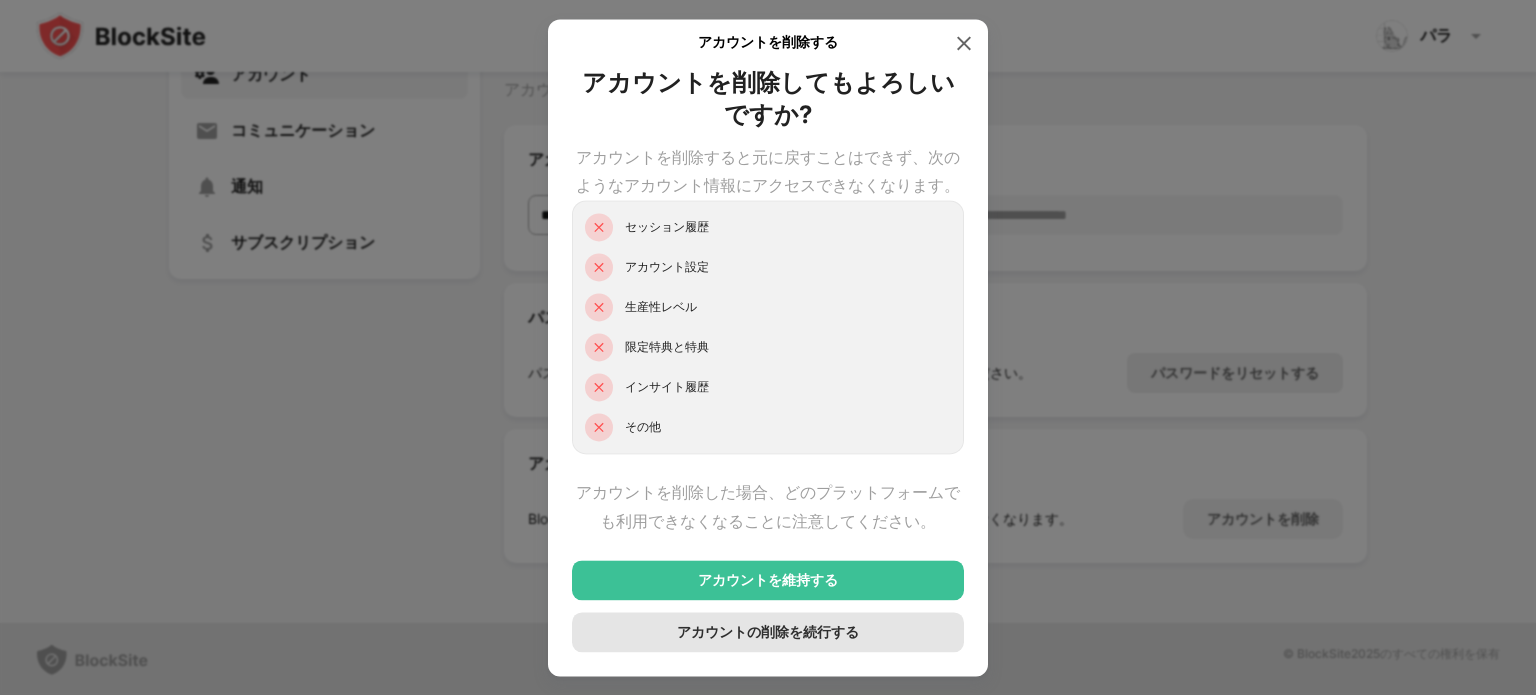 click on "アカウントの削除を続行する" at bounding box center [768, 631] 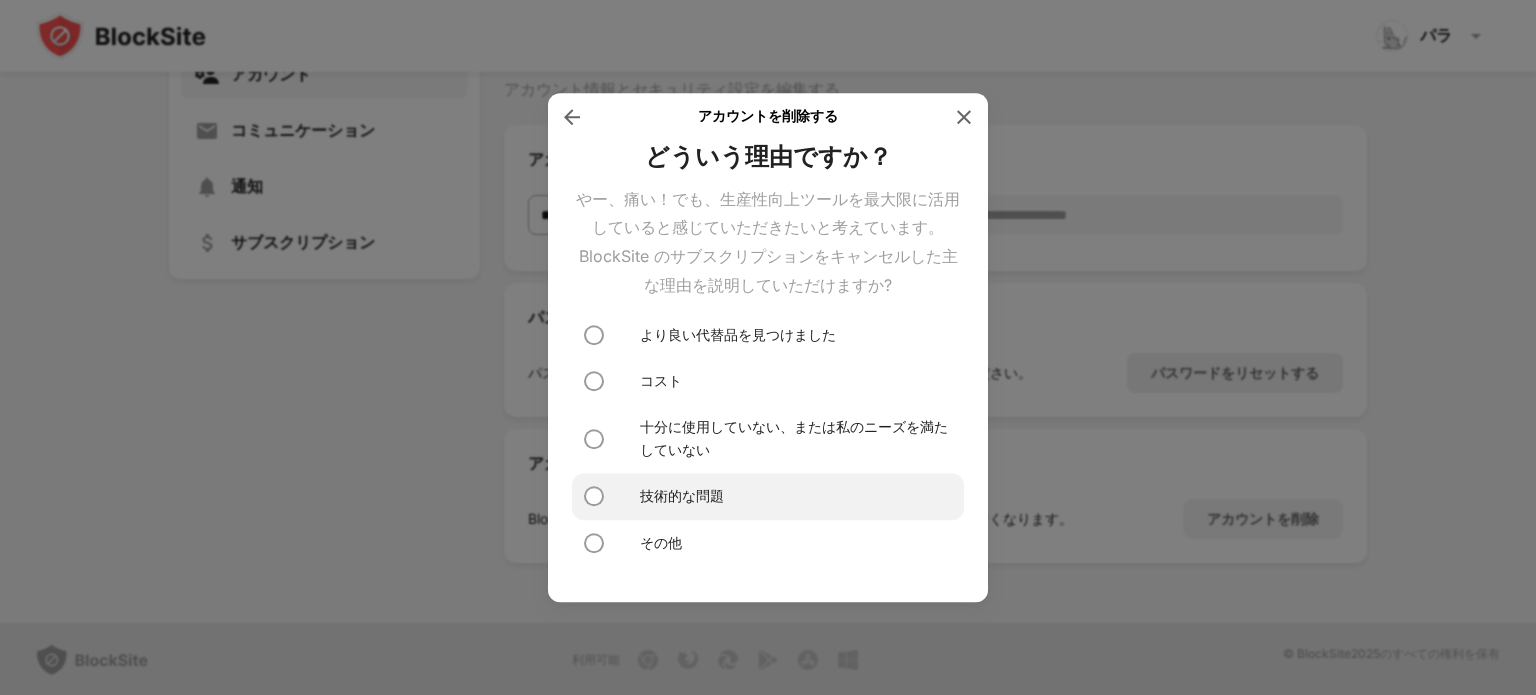 click on "技術的な問題" at bounding box center (768, 496) 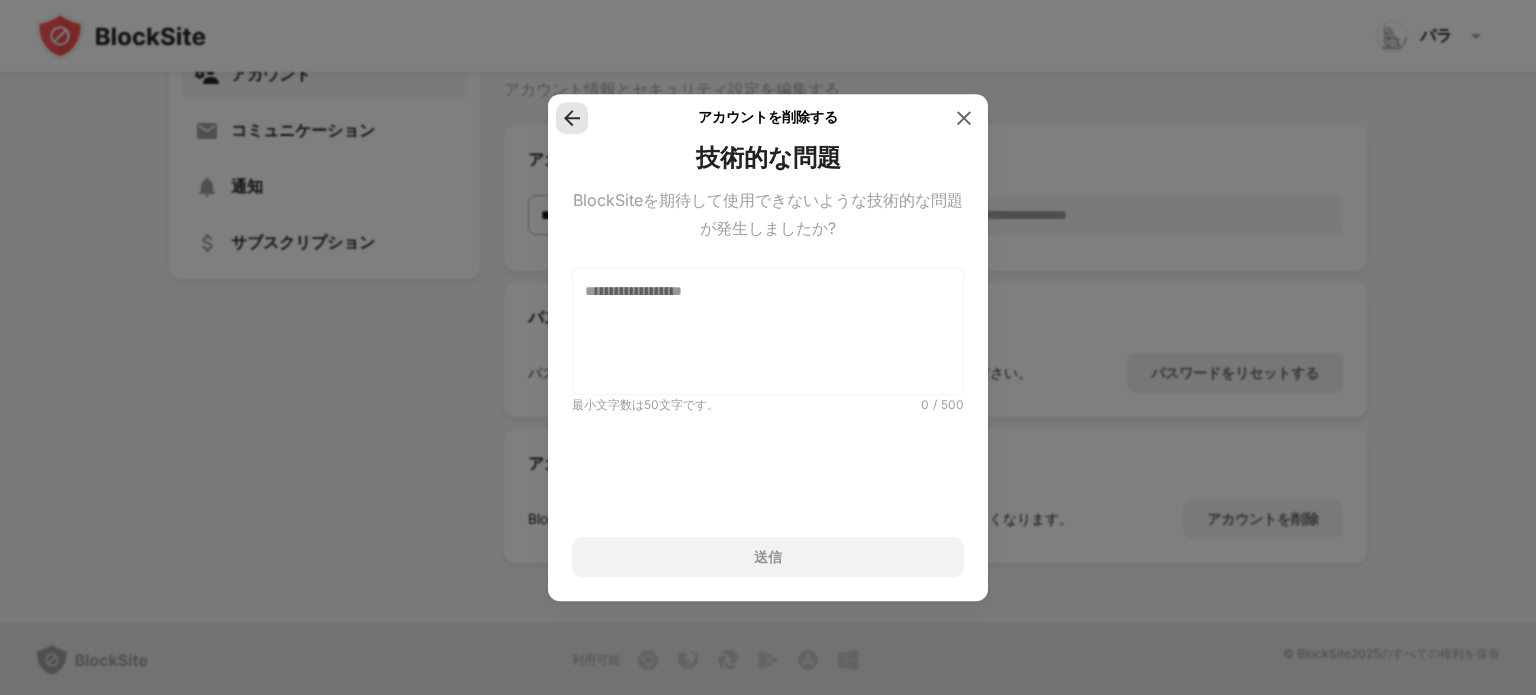 click at bounding box center (572, 118) 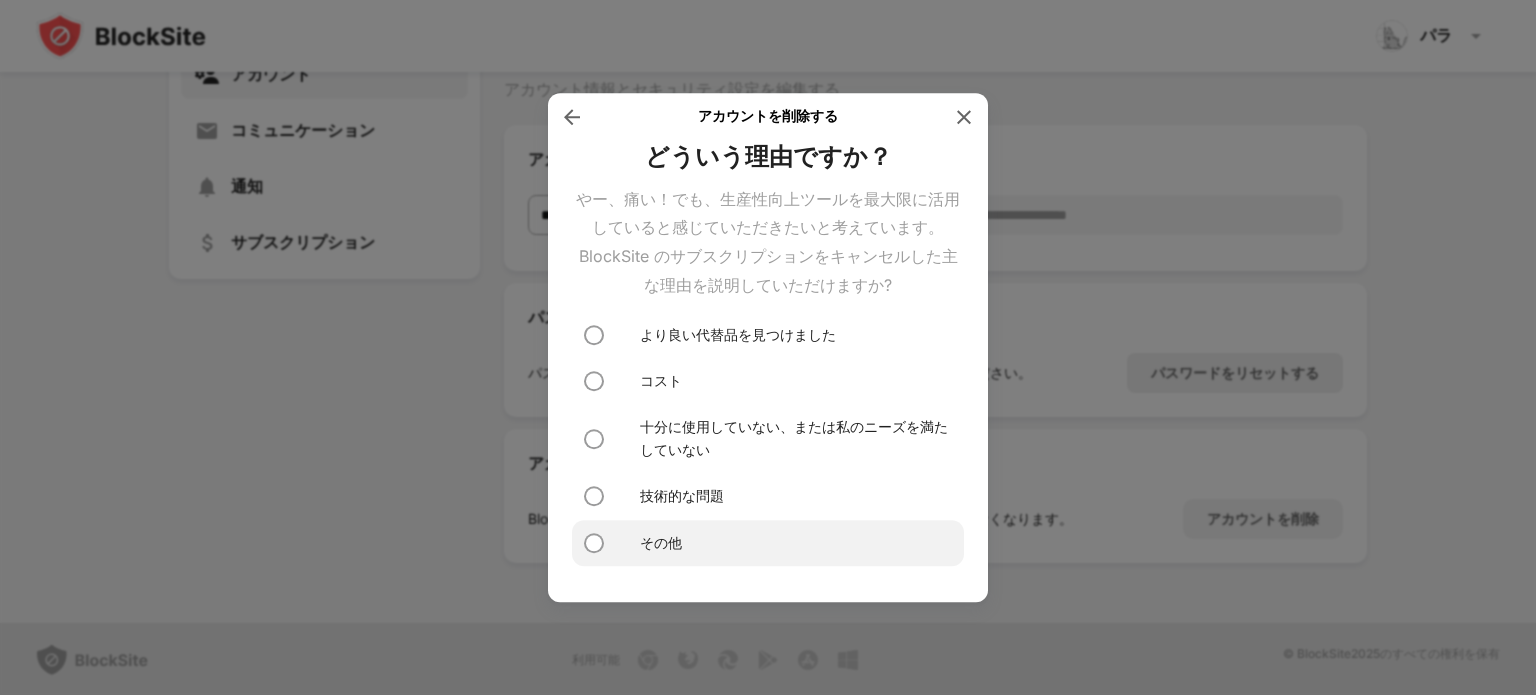 click on "その他" at bounding box center [768, 543] 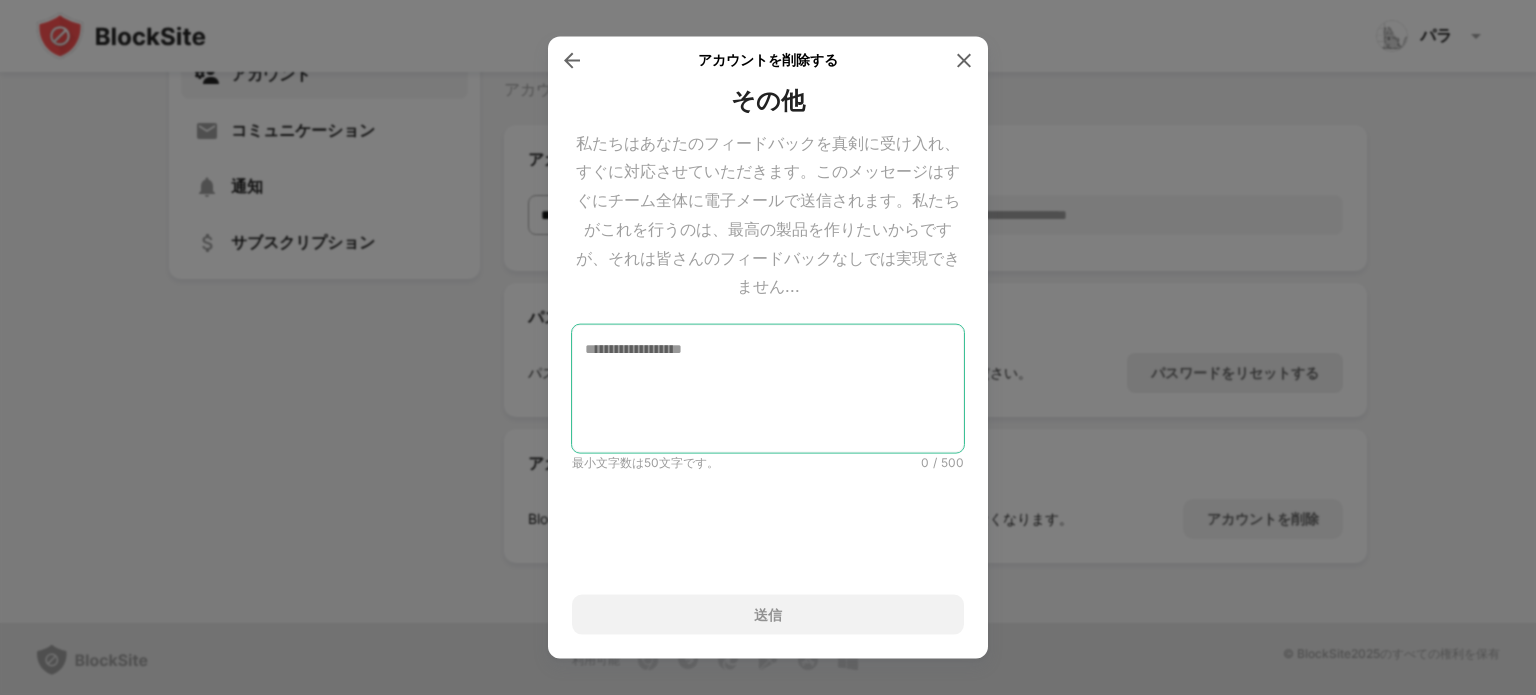 click at bounding box center [768, 389] 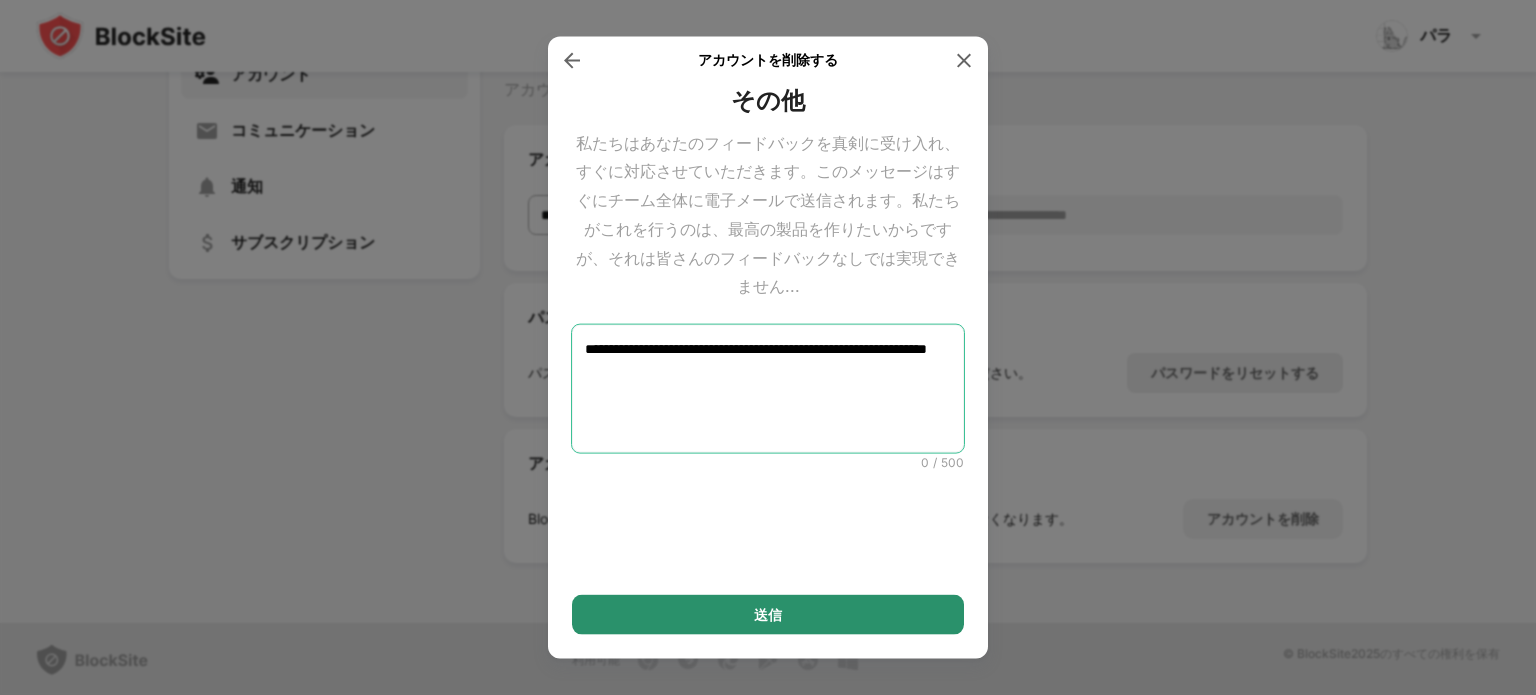 type on "**********" 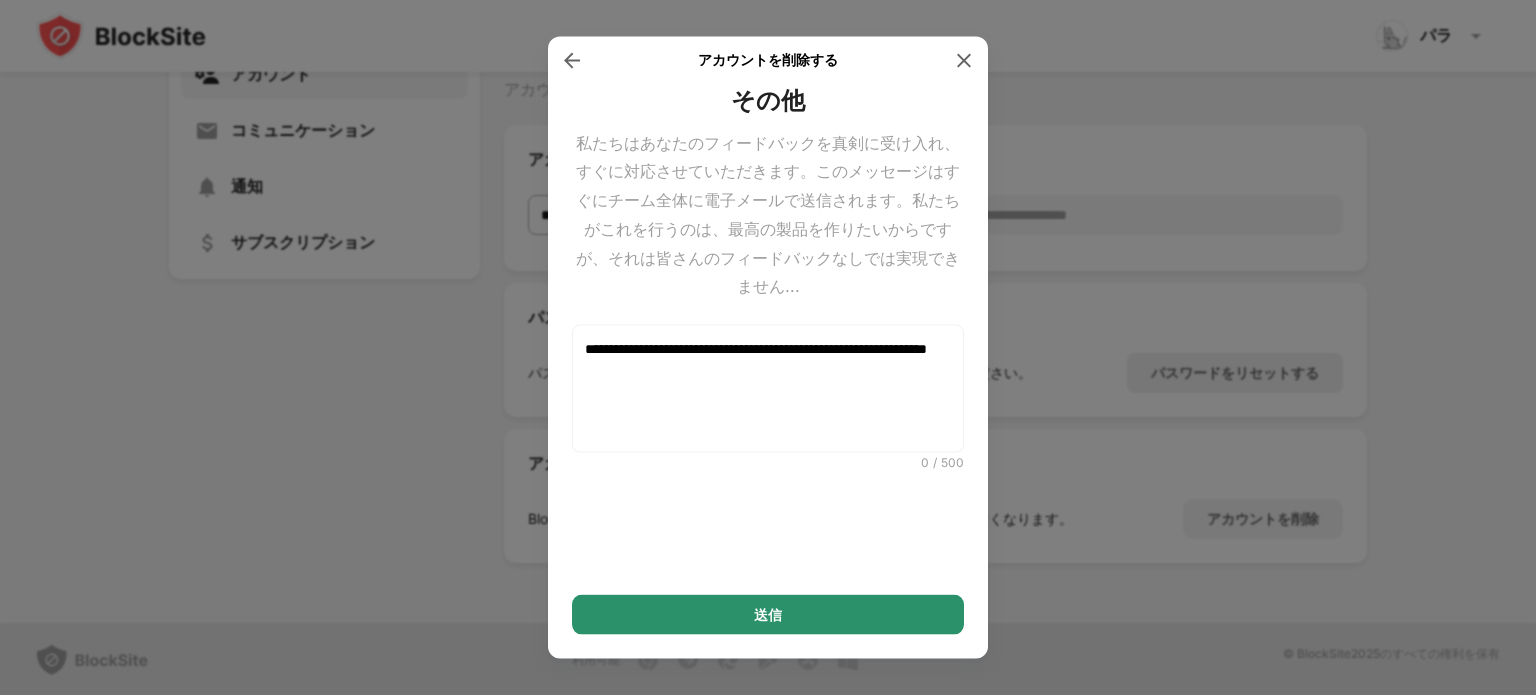 click on "送信" at bounding box center (768, 615) 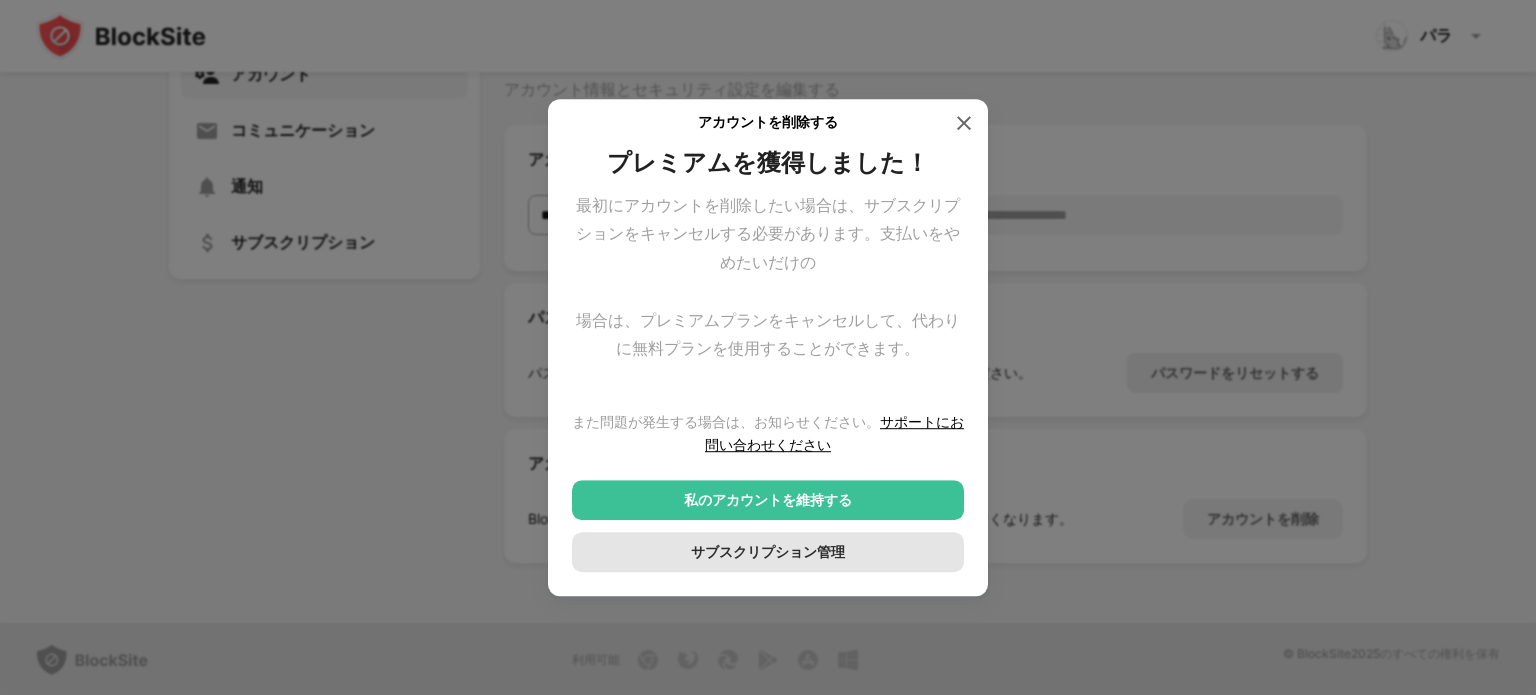 click on "サブスクリプション管理" at bounding box center (768, 551) 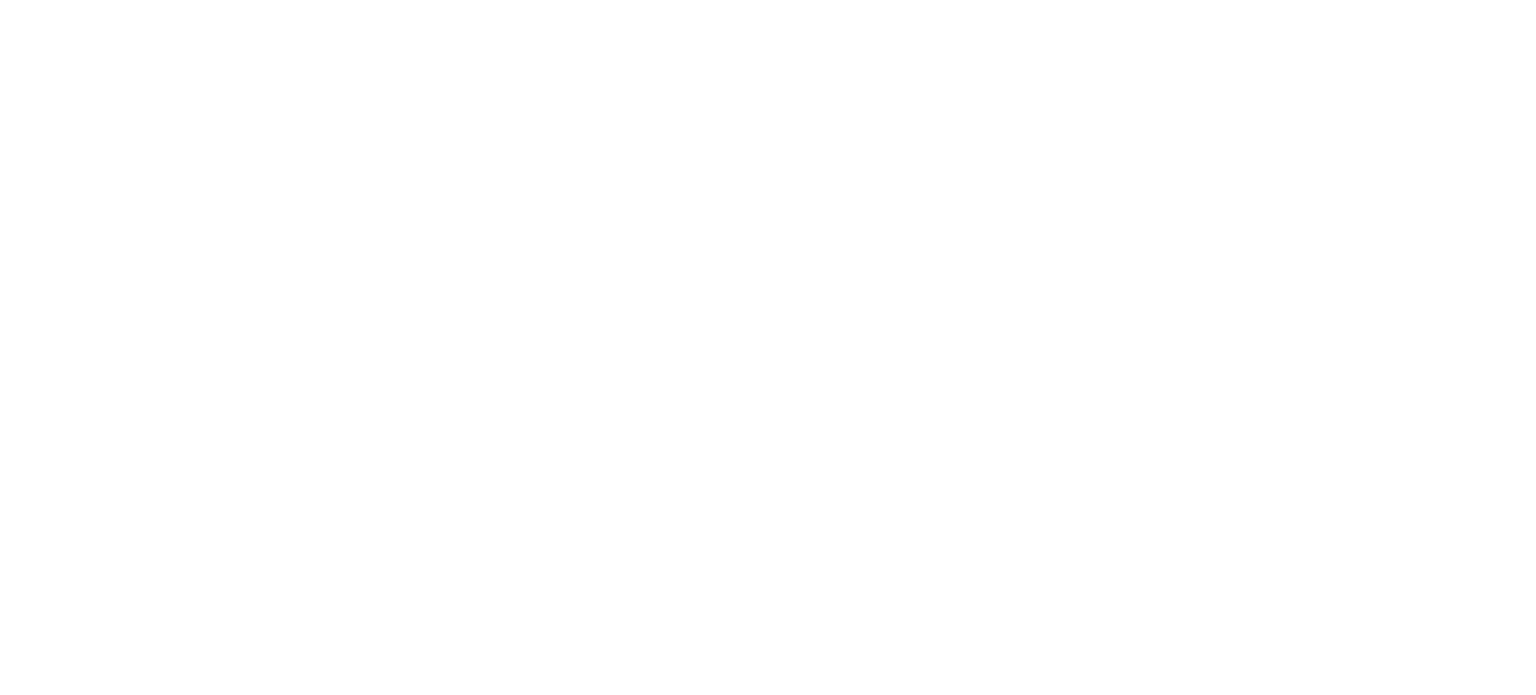scroll, scrollTop: 0, scrollLeft: 0, axis: both 